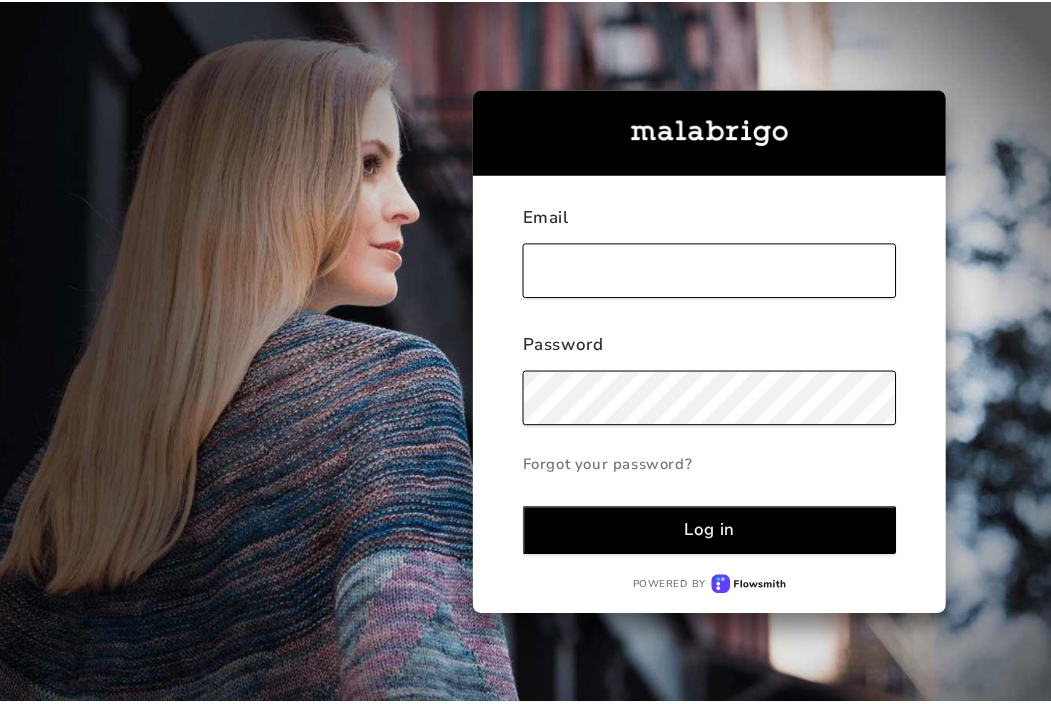 scroll, scrollTop: 0, scrollLeft: 0, axis: both 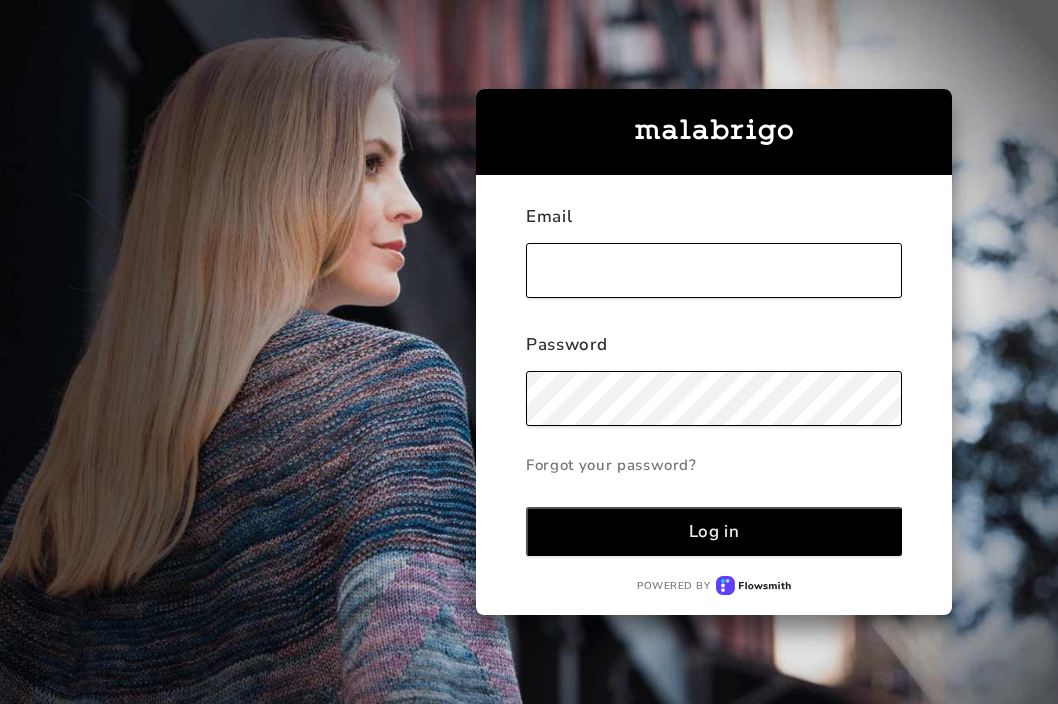 type on "[EMAIL_ADDRESS][DOMAIN_NAME]" 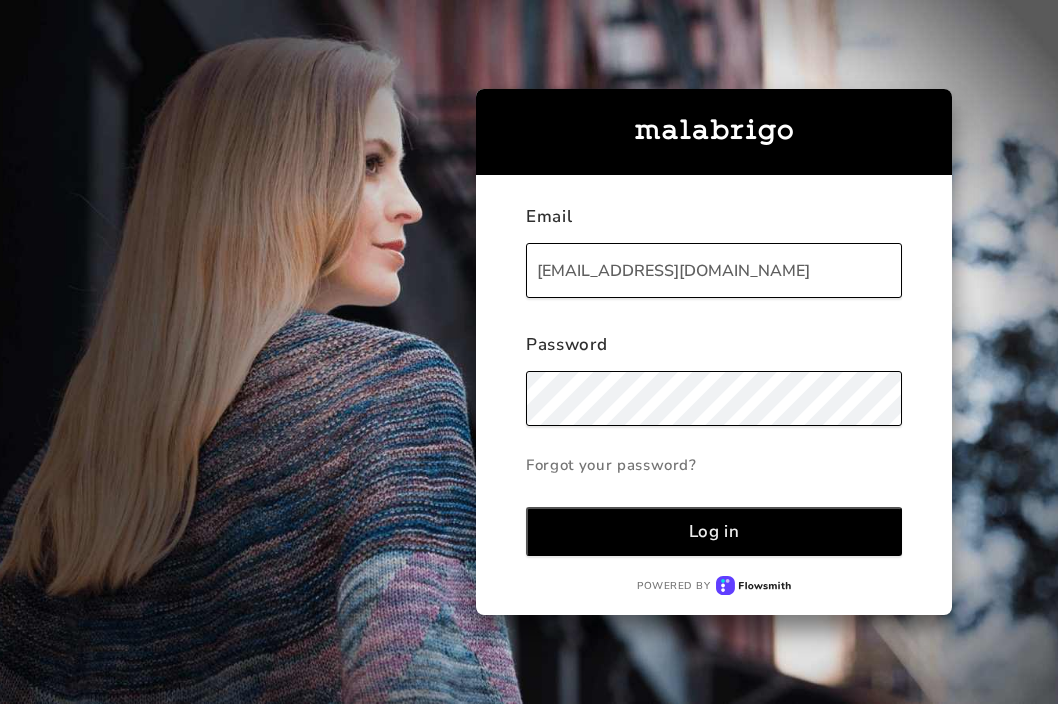 click on "Log in" at bounding box center [714, 531] 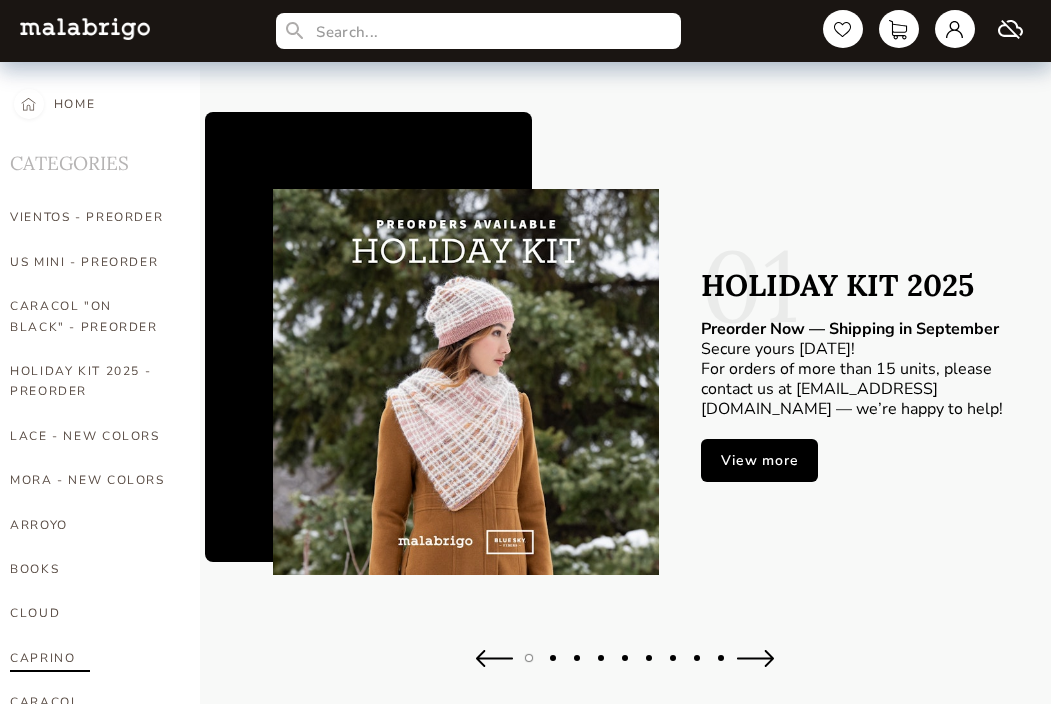 click on "CAPRINO" at bounding box center (90, 658) 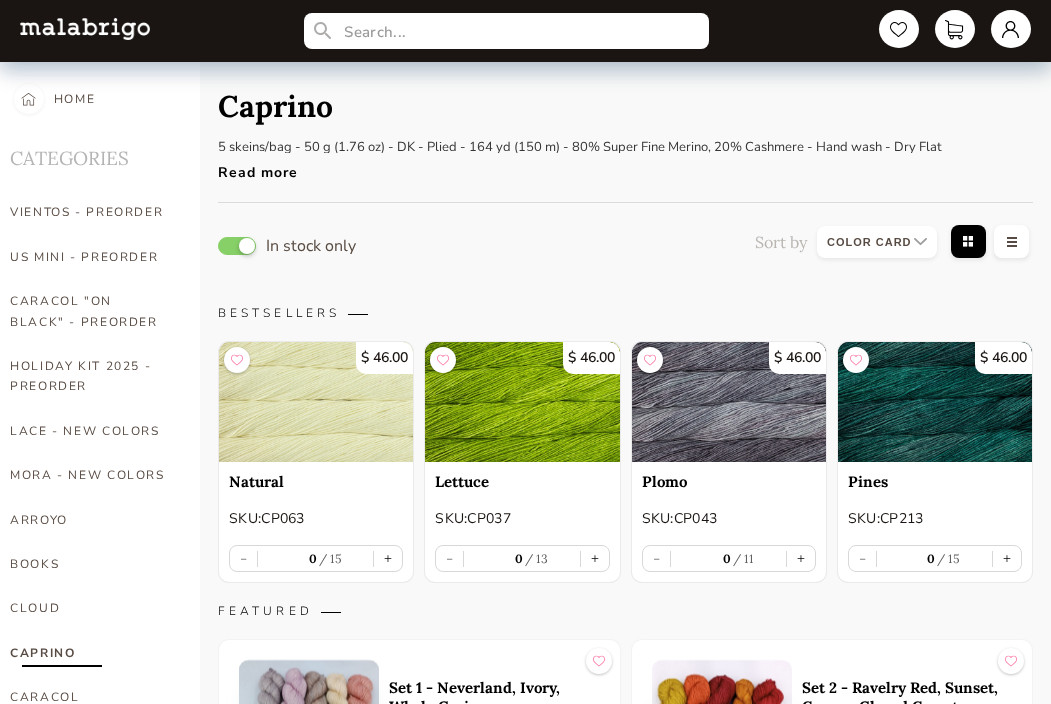 scroll, scrollTop: 0, scrollLeft: 0, axis: both 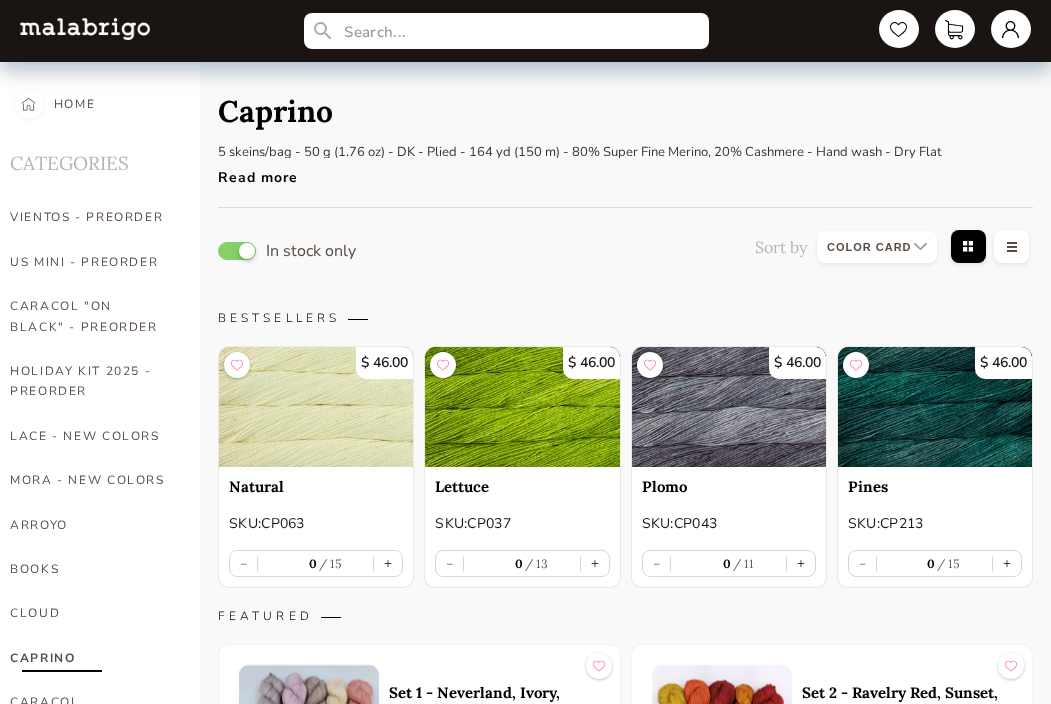 click on "Read more" at bounding box center (580, 172) 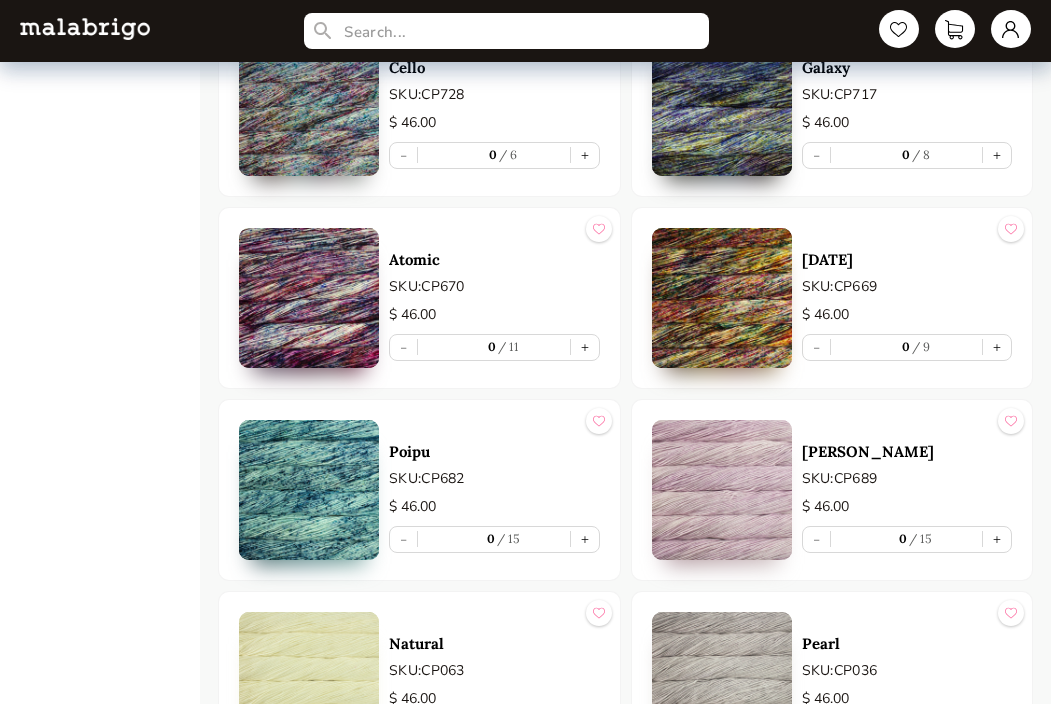 scroll, scrollTop: 5180, scrollLeft: 0, axis: vertical 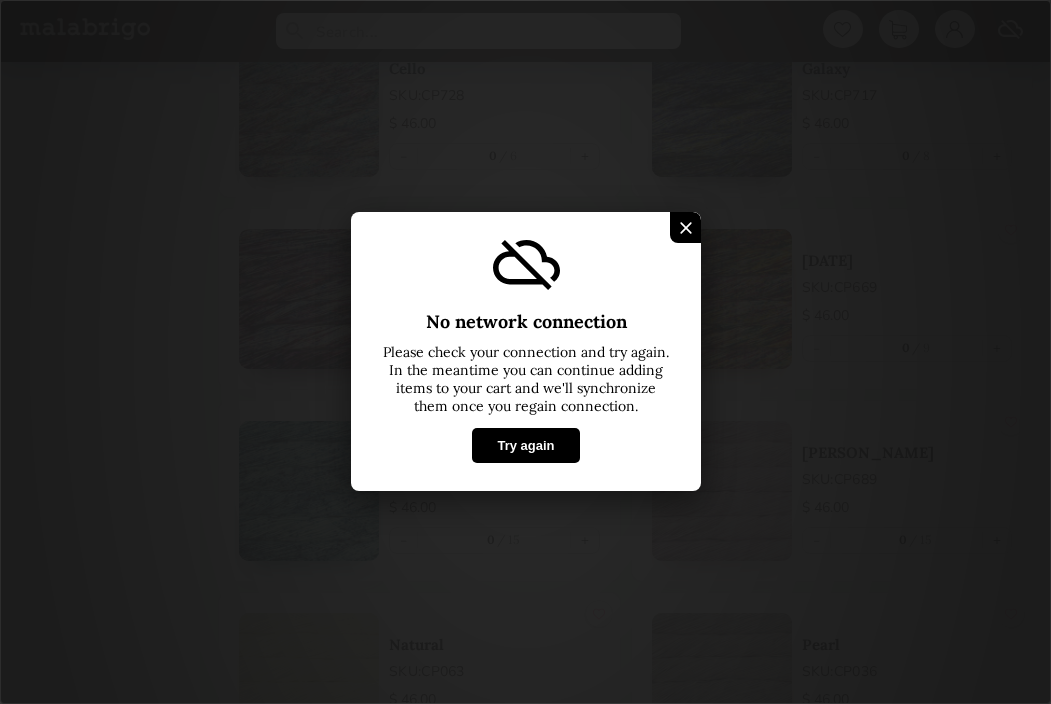 click on "No network connection Please check your connection and try again. In the meantime you can continue adding items to your cart and we'll synchronize them once you regain connection. Try again" at bounding box center [526, 351] 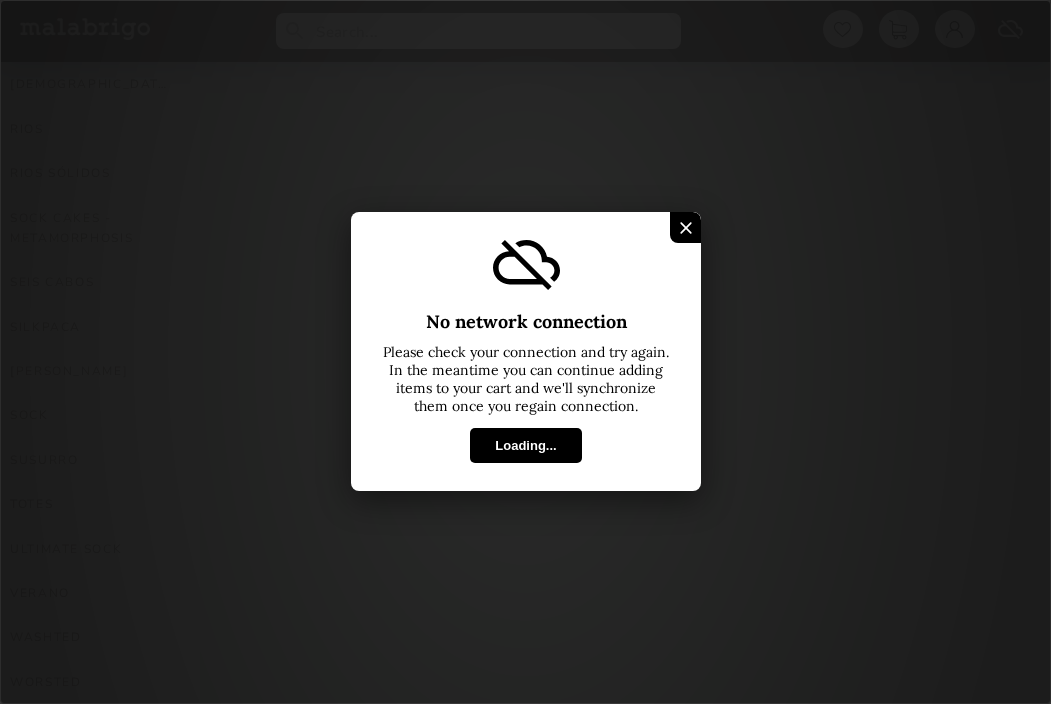 scroll, scrollTop: 1235, scrollLeft: 0, axis: vertical 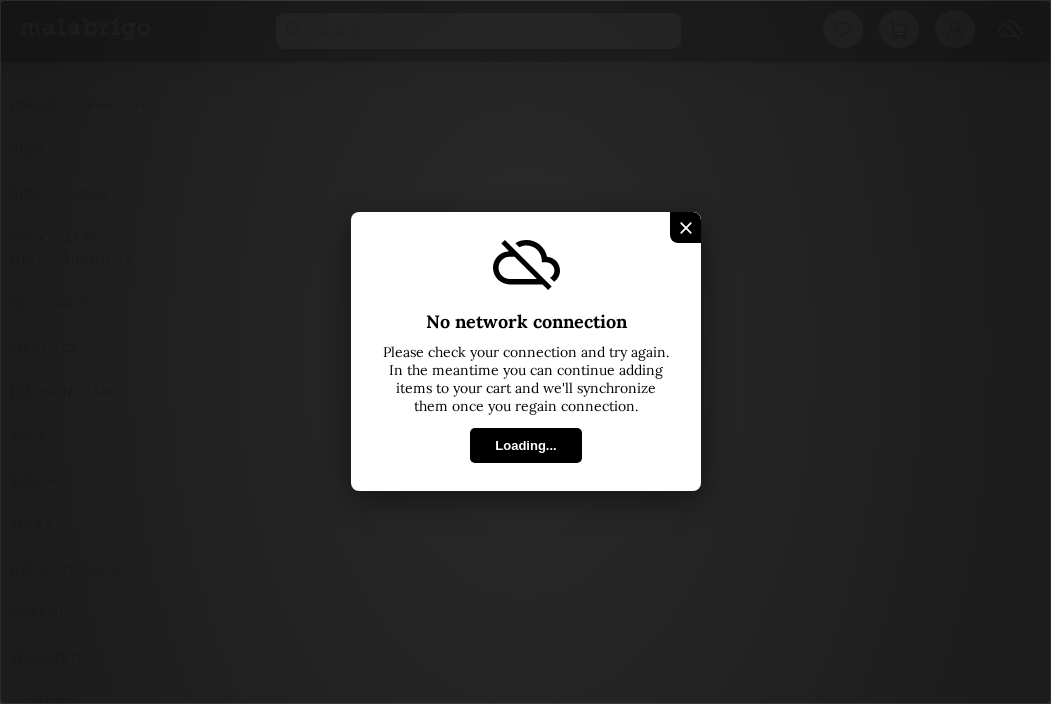 click at bounding box center (685, 228) 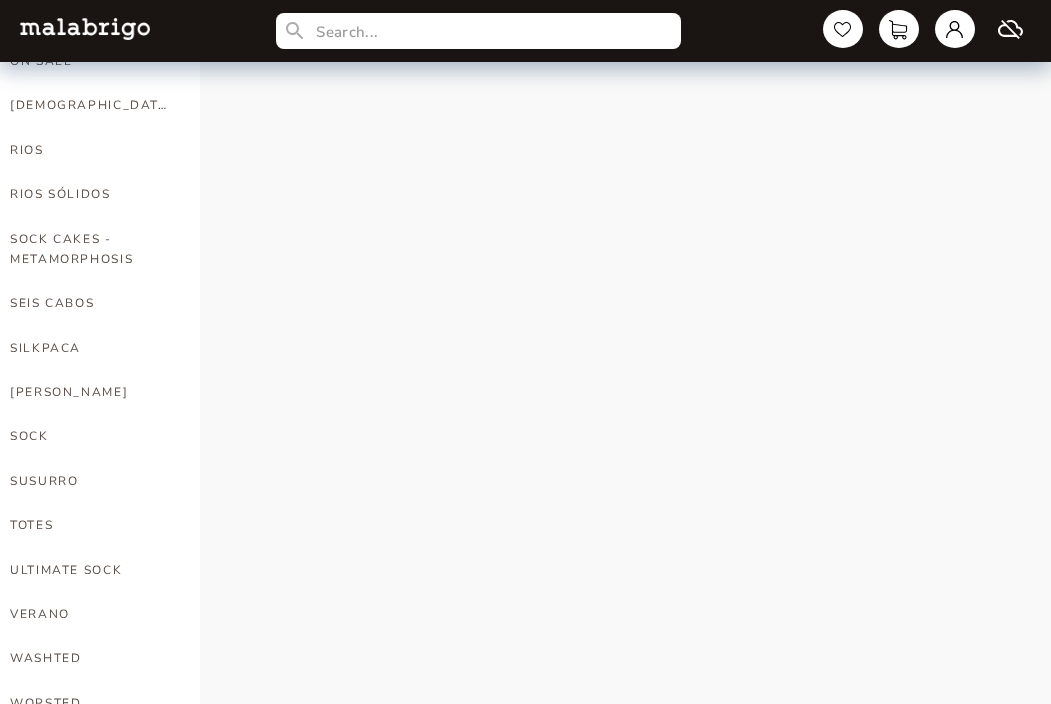 select on "INDEX" 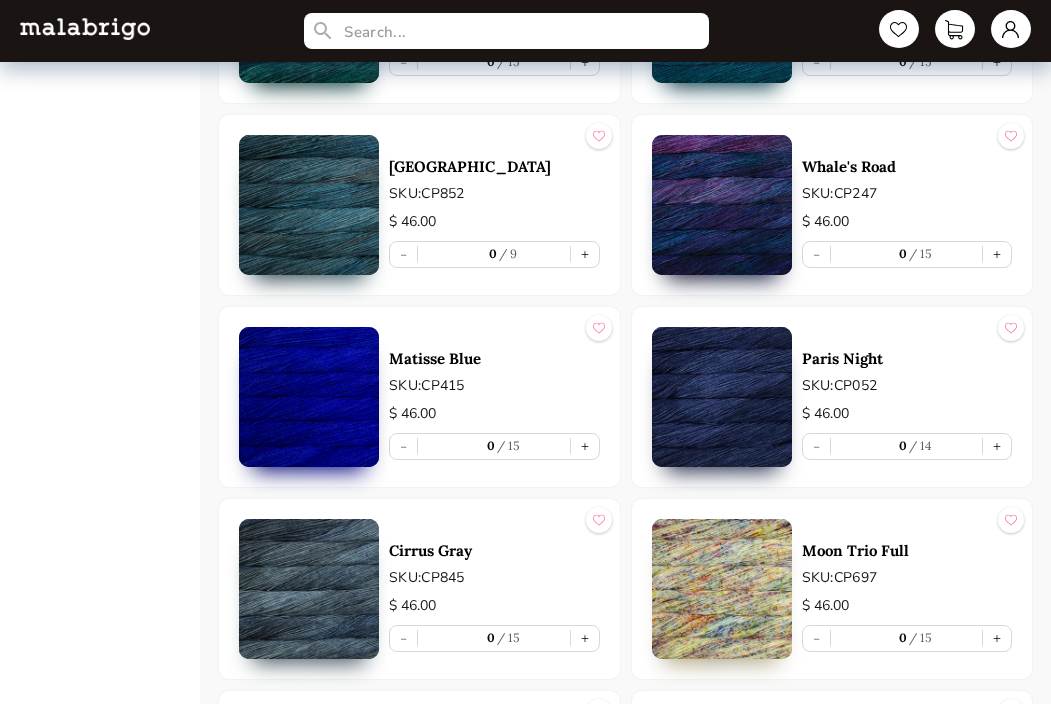 scroll, scrollTop: 4413, scrollLeft: 0, axis: vertical 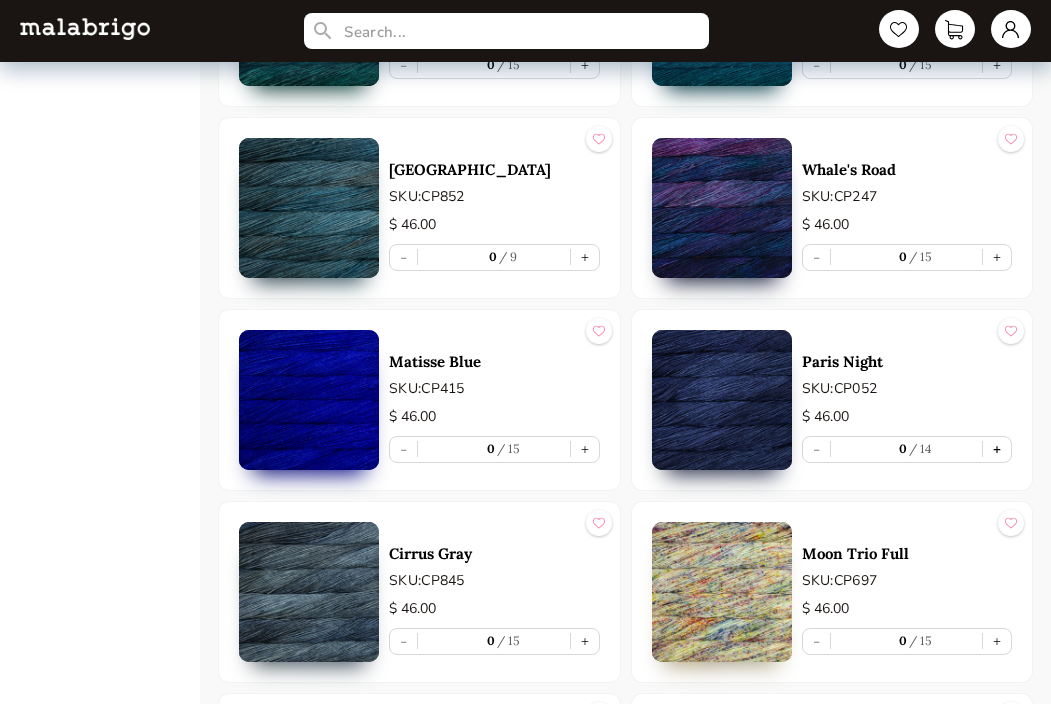 click on "+" at bounding box center (997, 449) 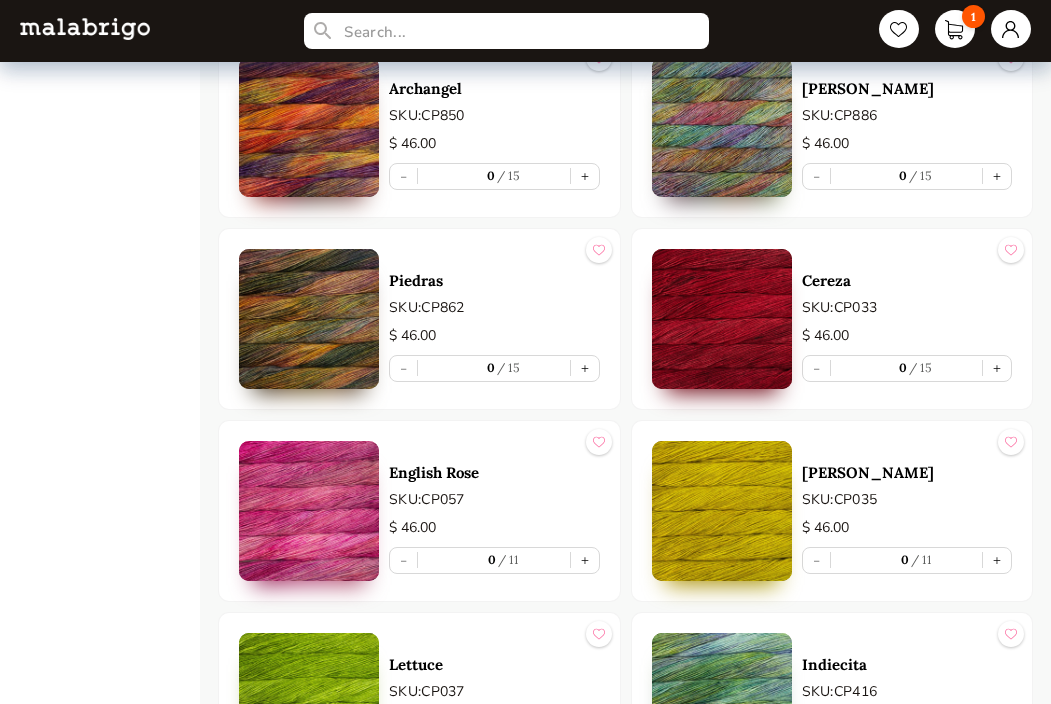 scroll, scrollTop: 3531, scrollLeft: 0, axis: vertical 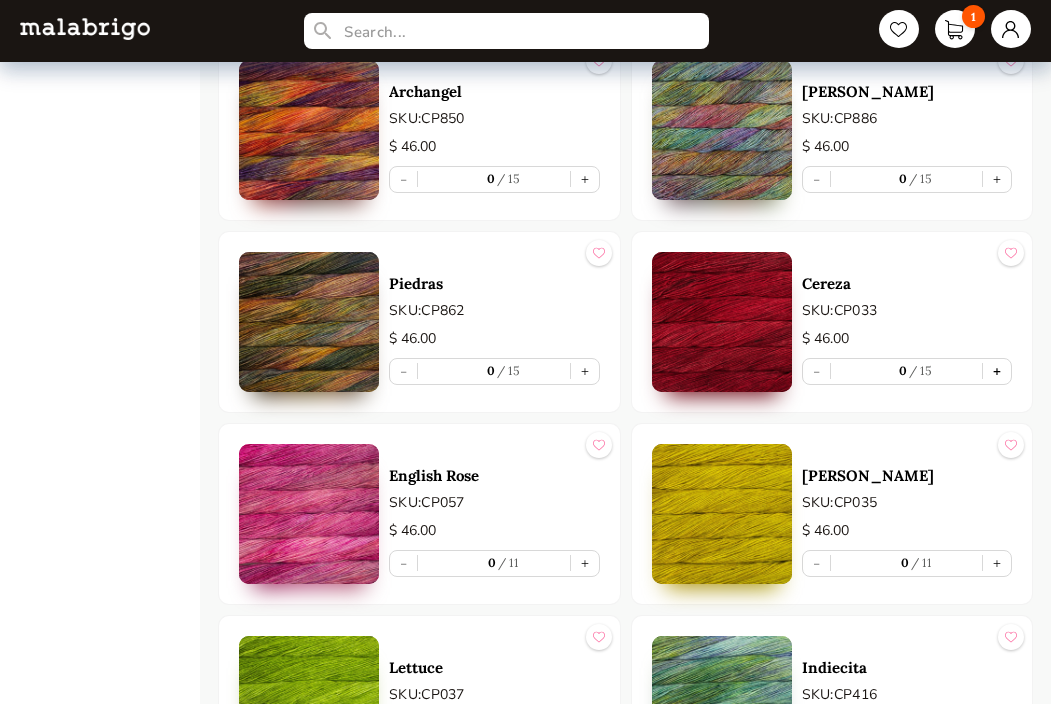 click on "+" at bounding box center (997, 371) 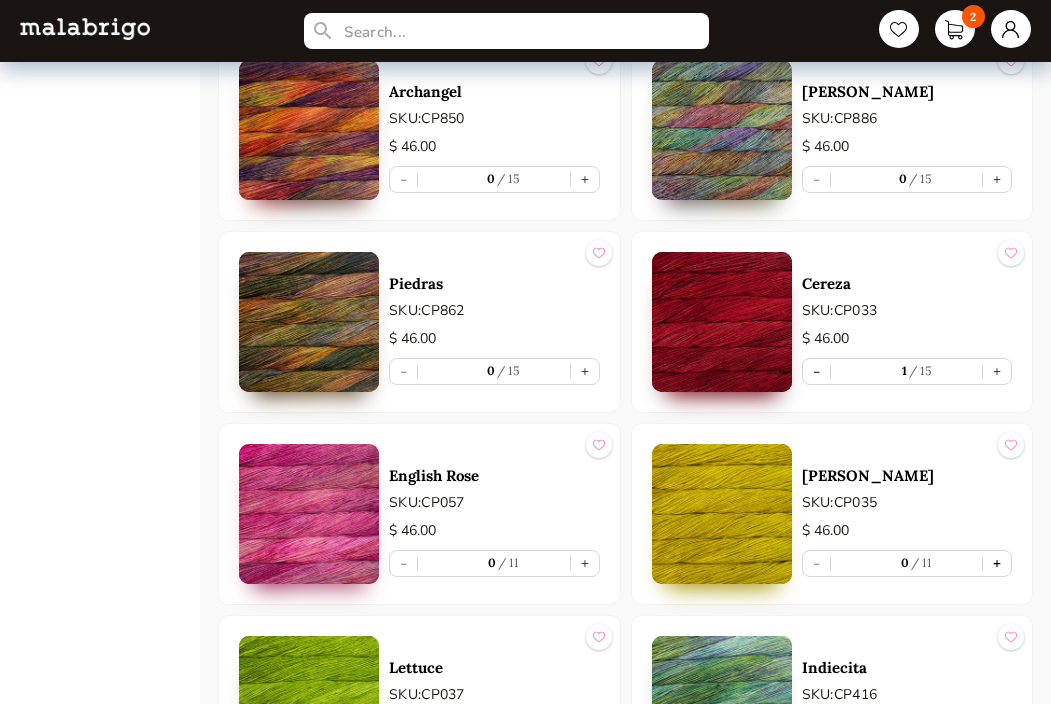 click on "+" at bounding box center (997, 563) 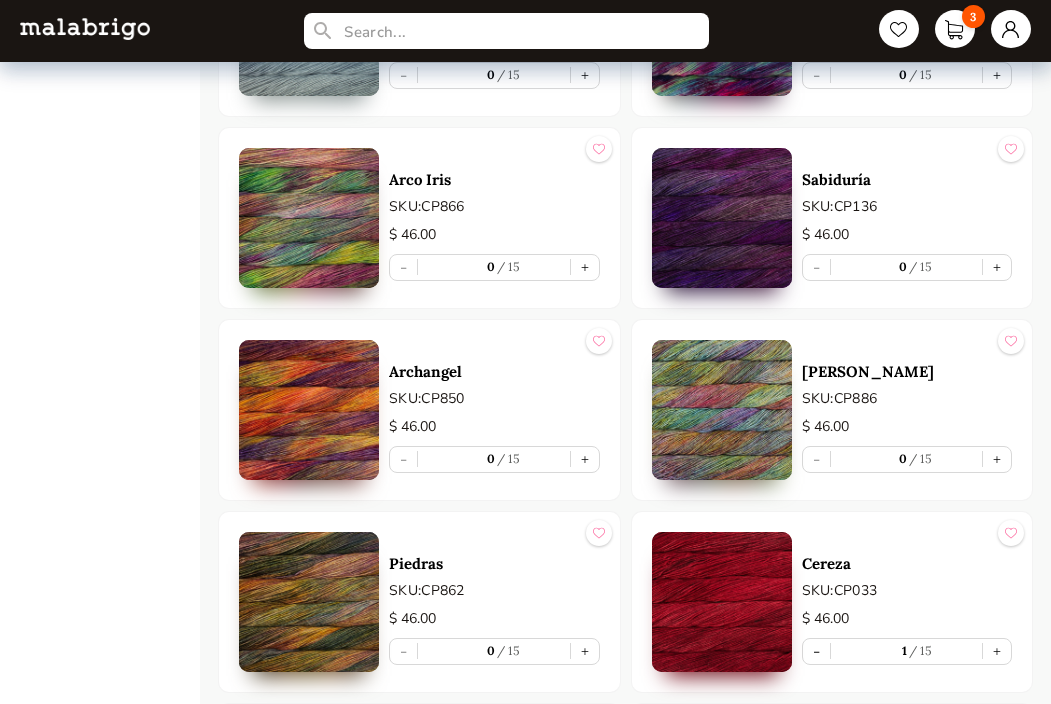 scroll, scrollTop: 3238, scrollLeft: 0, axis: vertical 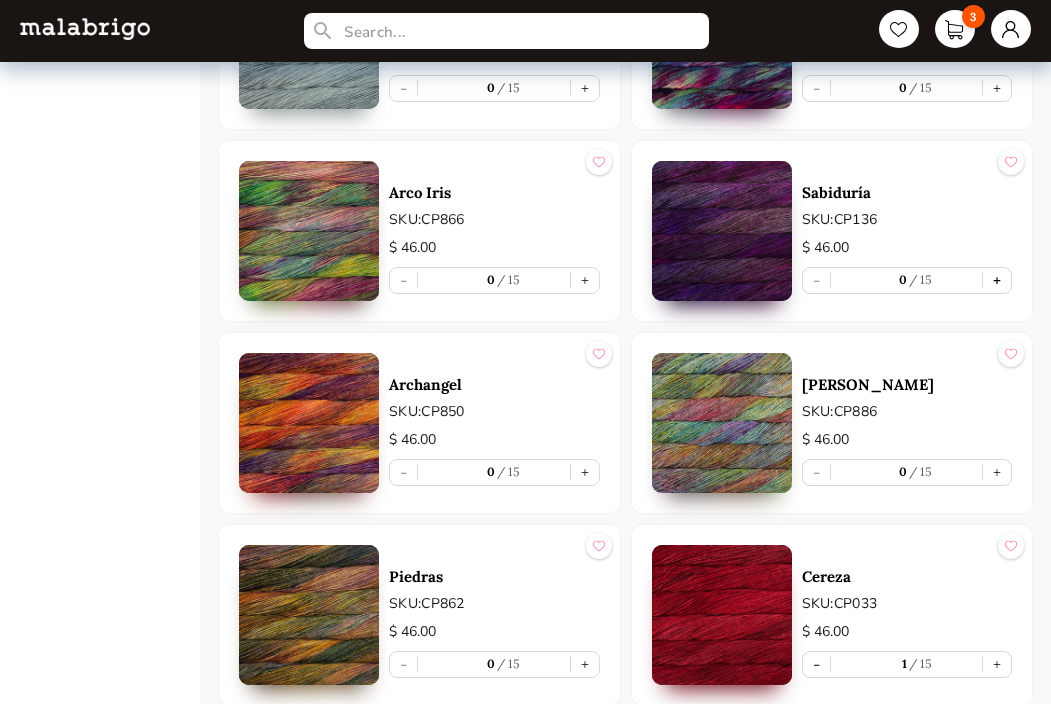 click on "+" at bounding box center [997, 280] 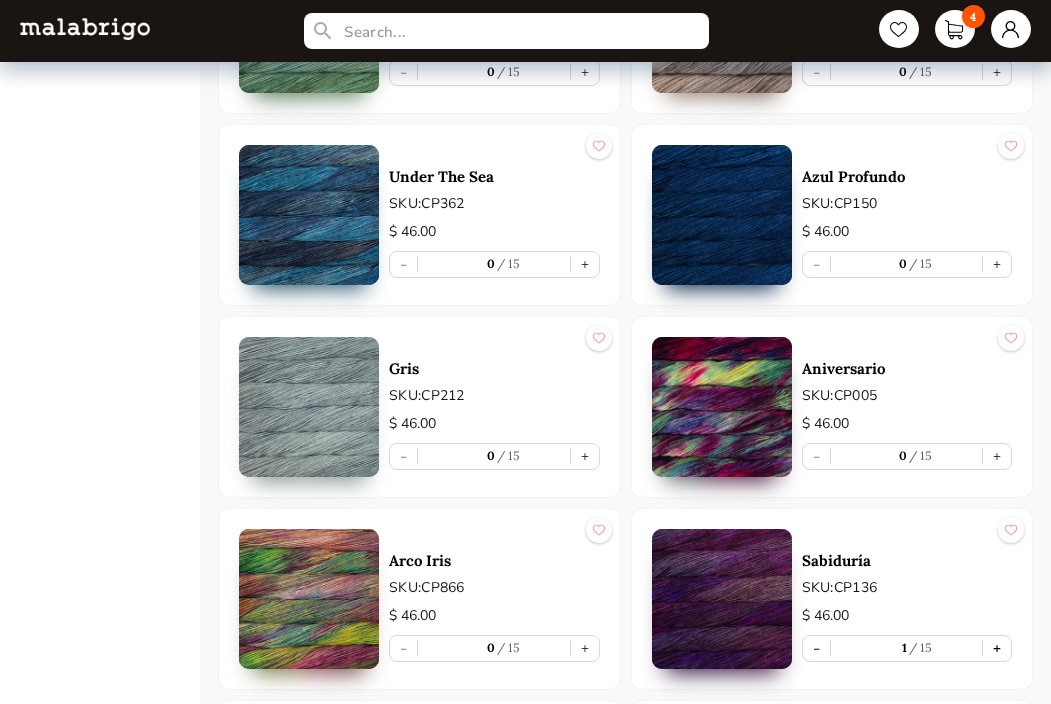 scroll, scrollTop: 2833, scrollLeft: 0, axis: vertical 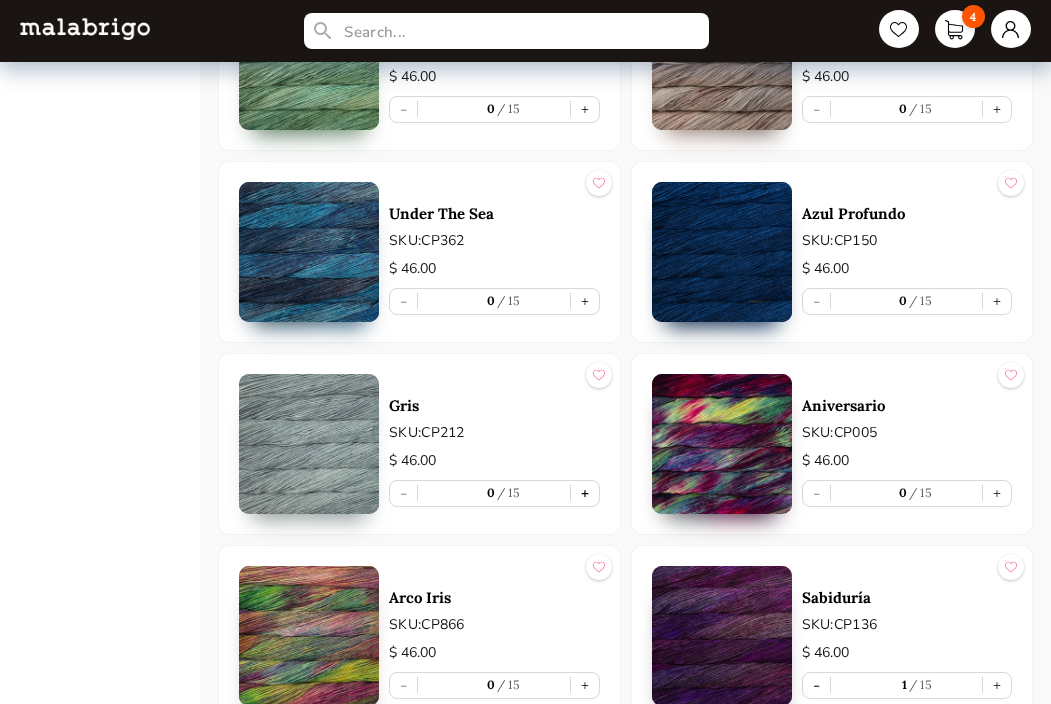 click on "+" at bounding box center (585, 493) 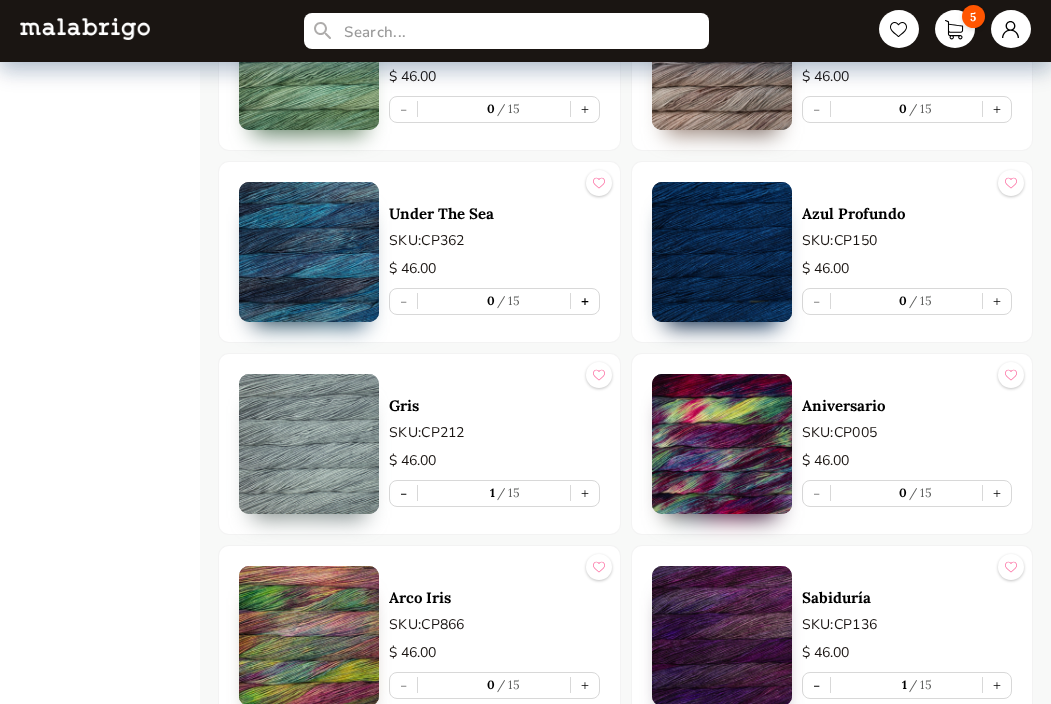 click on "+" at bounding box center (585, 301) 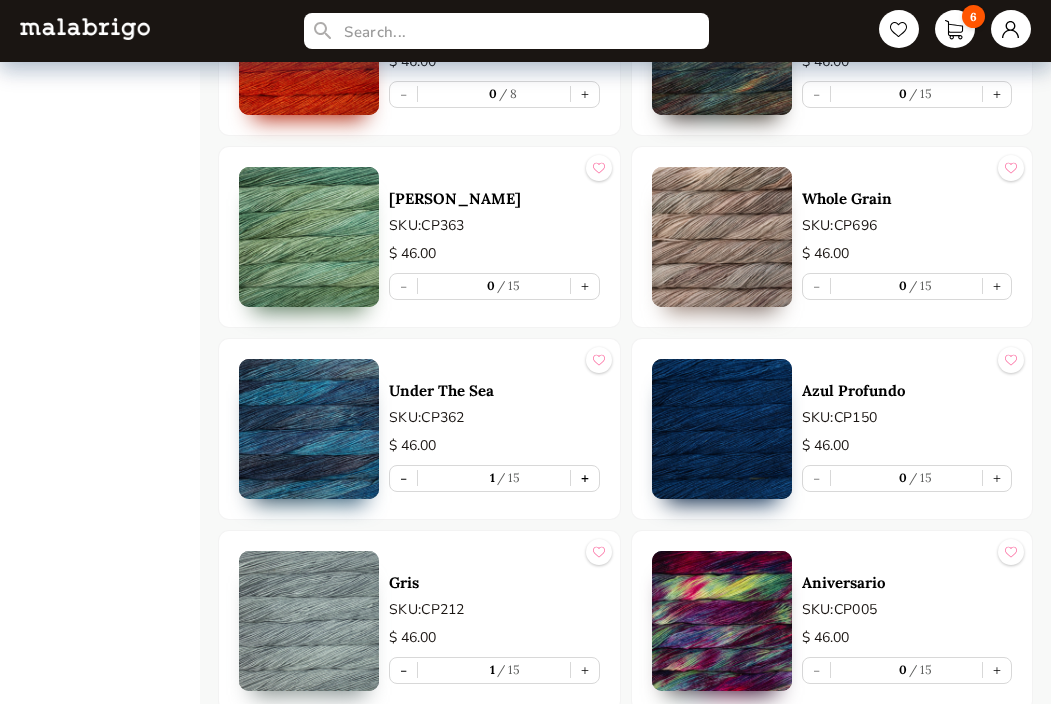 scroll, scrollTop: 2654, scrollLeft: 0, axis: vertical 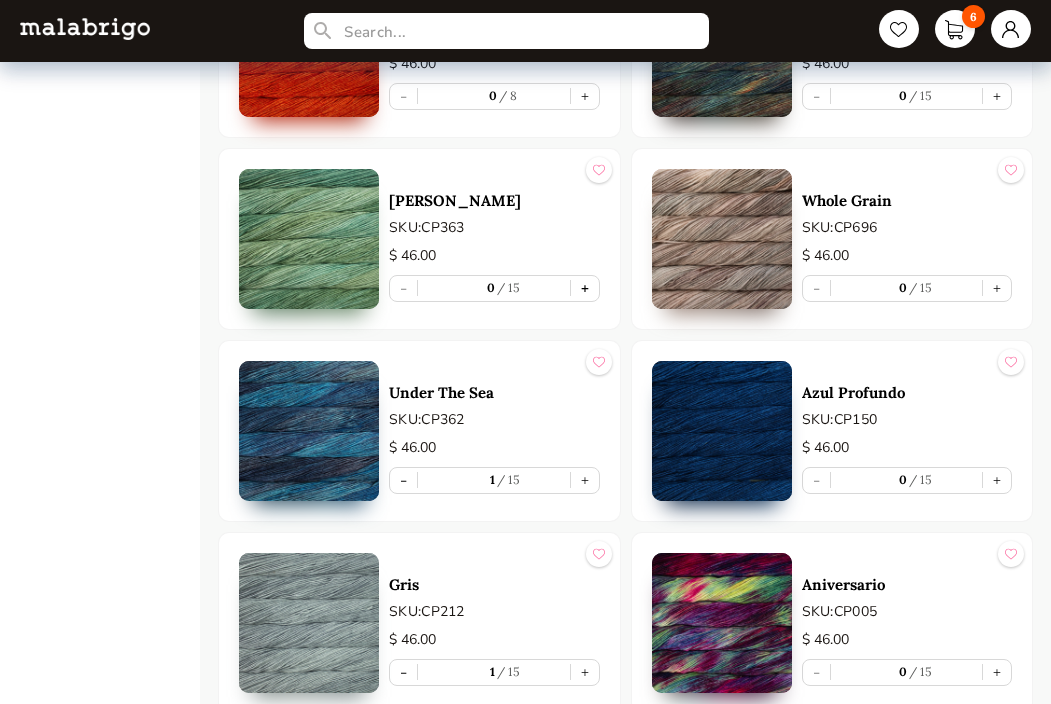click on "+" at bounding box center [585, 288] 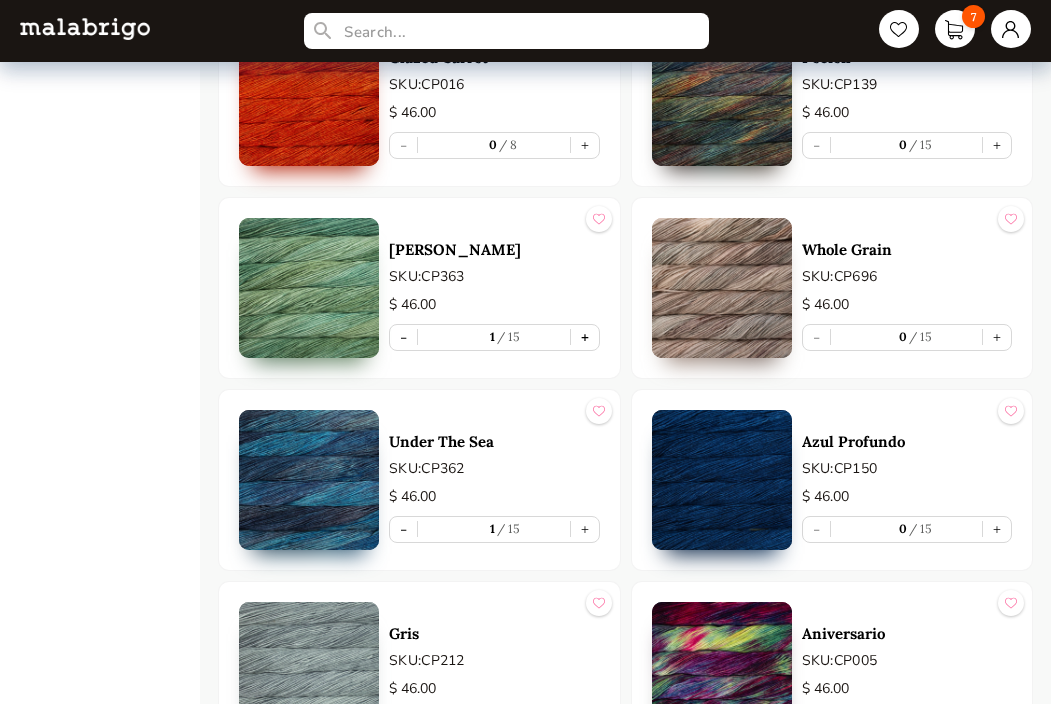 scroll, scrollTop: 2562, scrollLeft: 0, axis: vertical 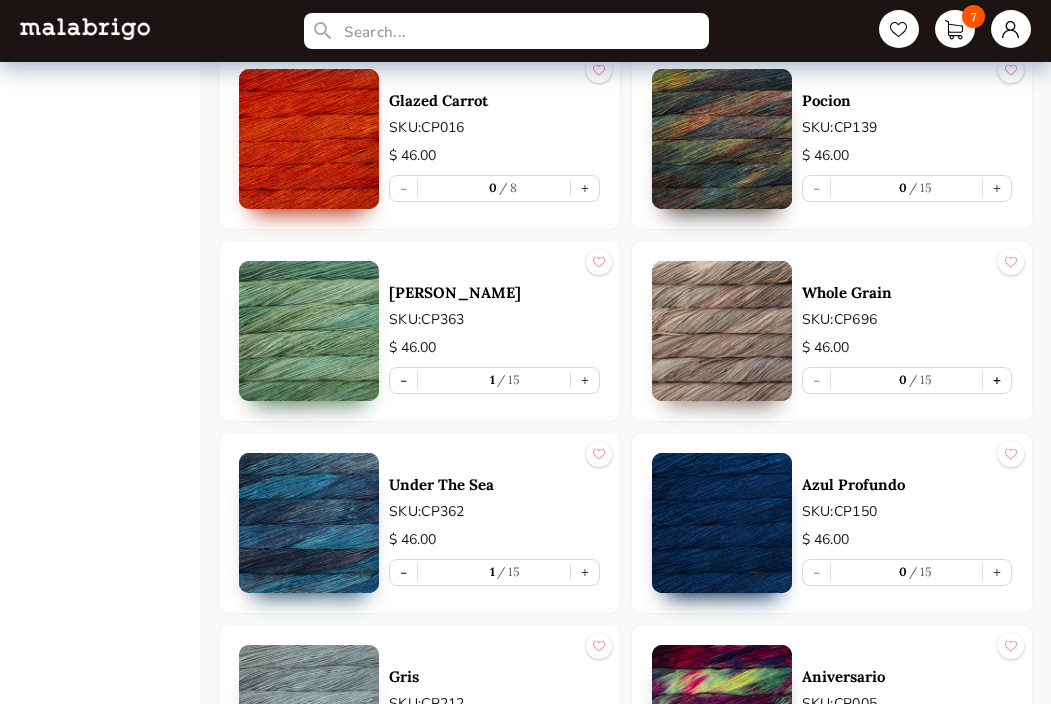 click on "+" at bounding box center (997, 380) 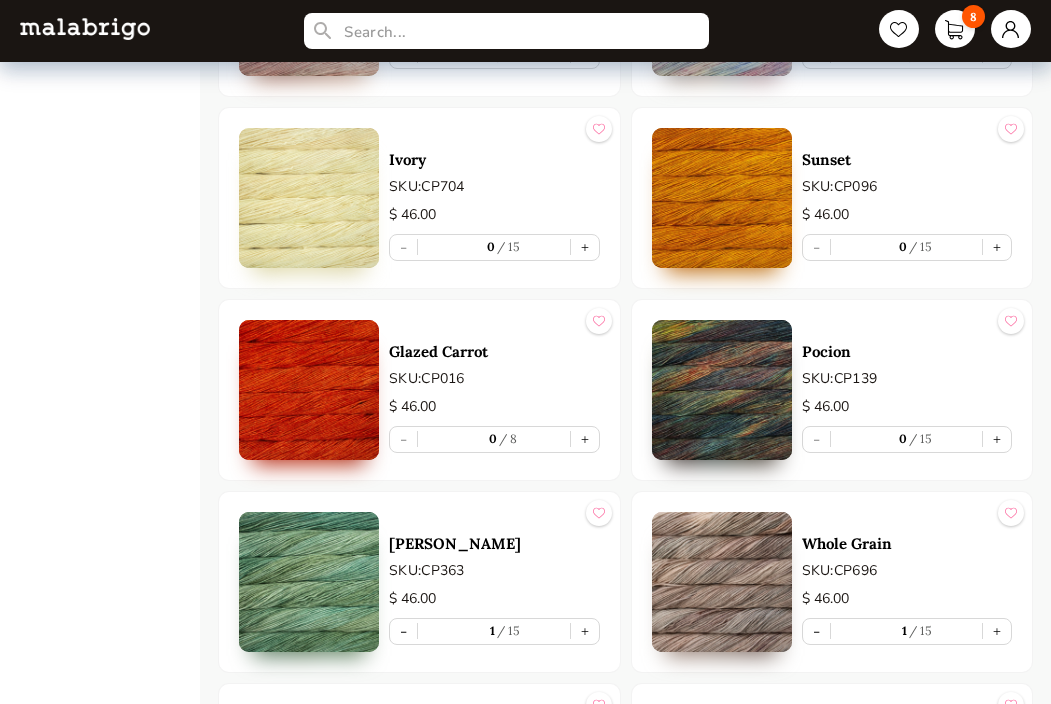 scroll, scrollTop: 2308, scrollLeft: 0, axis: vertical 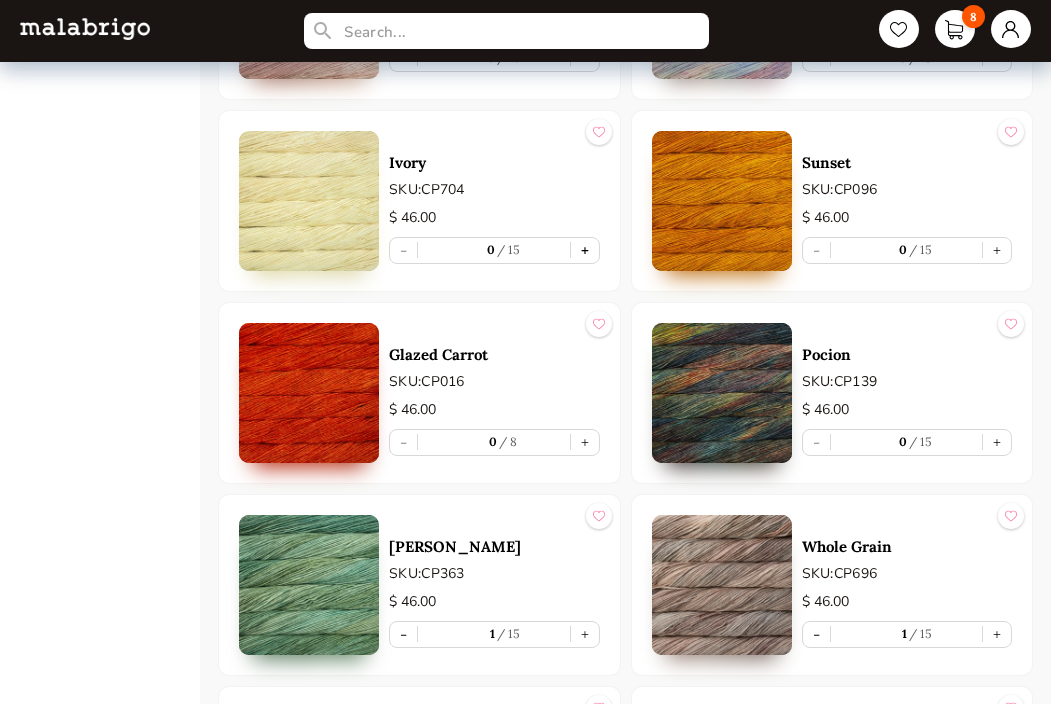 click on "+" at bounding box center [585, 250] 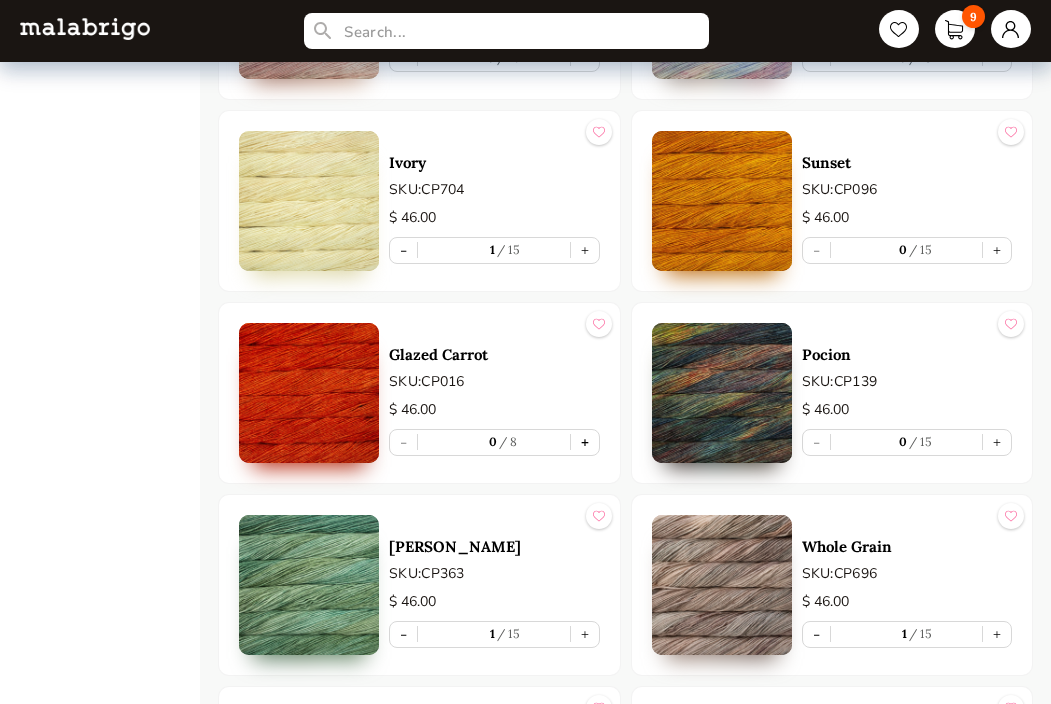 click on "+" at bounding box center [585, 442] 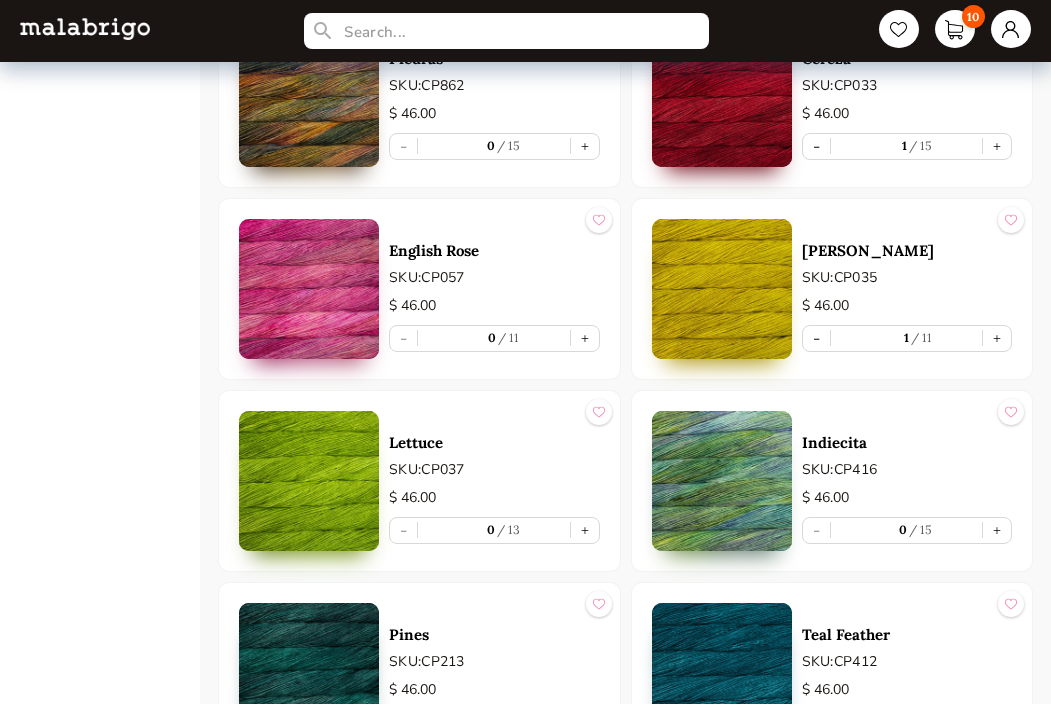 scroll, scrollTop: 3766, scrollLeft: 0, axis: vertical 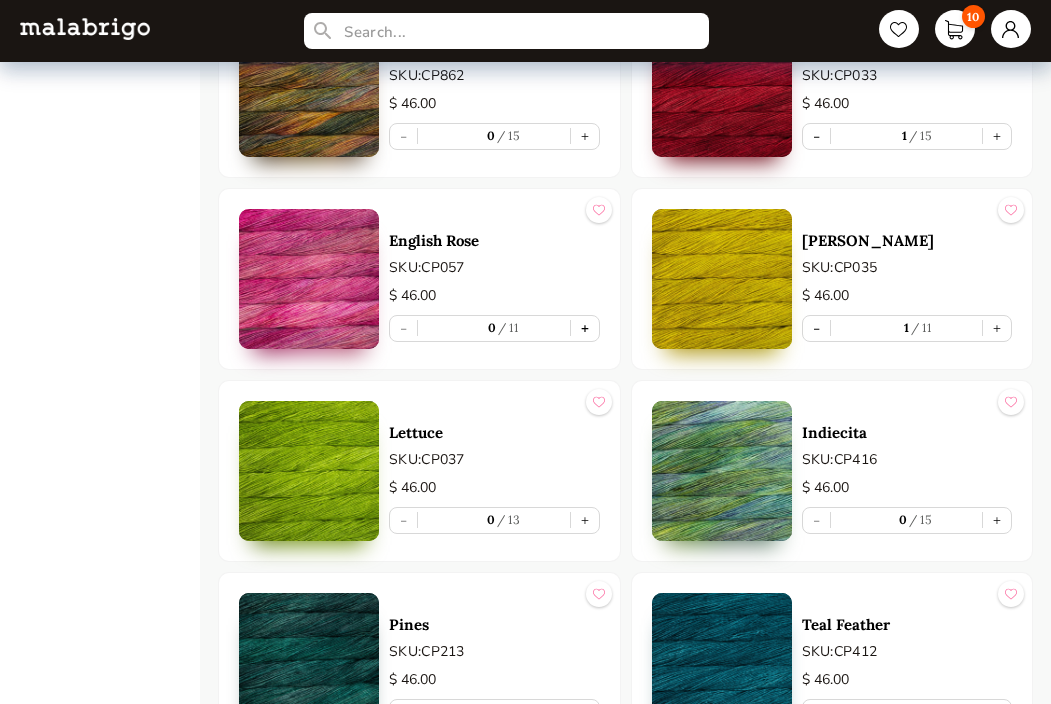 click on "+" at bounding box center (585, 328) 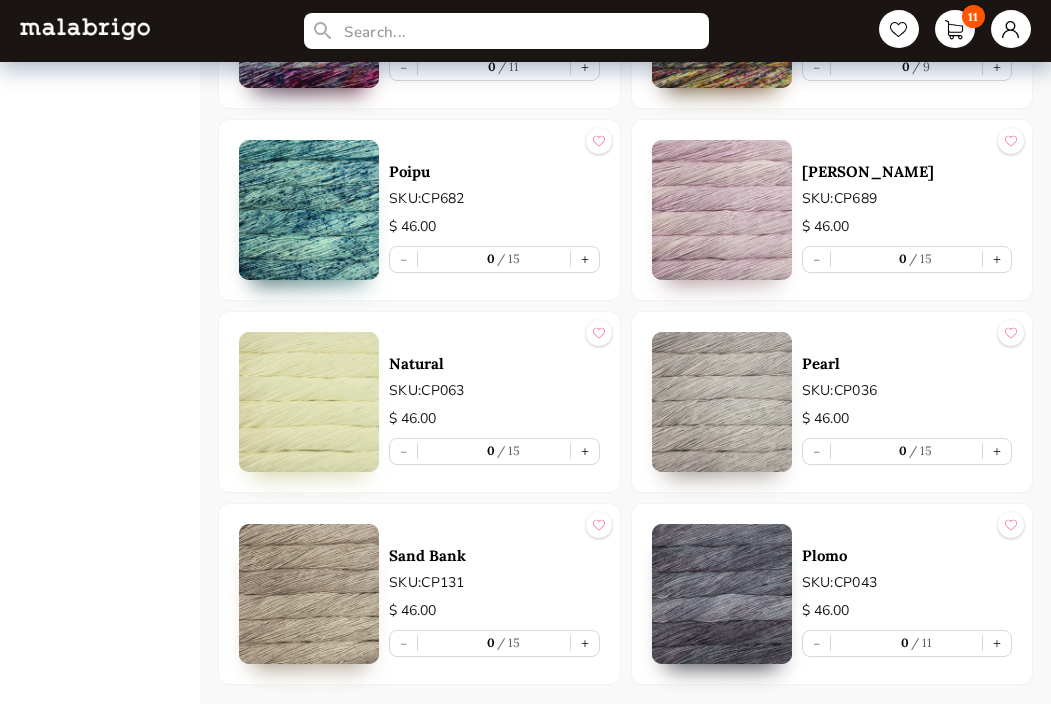 scroll, scrollTop: 5399, scrollLeft: 0, axis: vertical 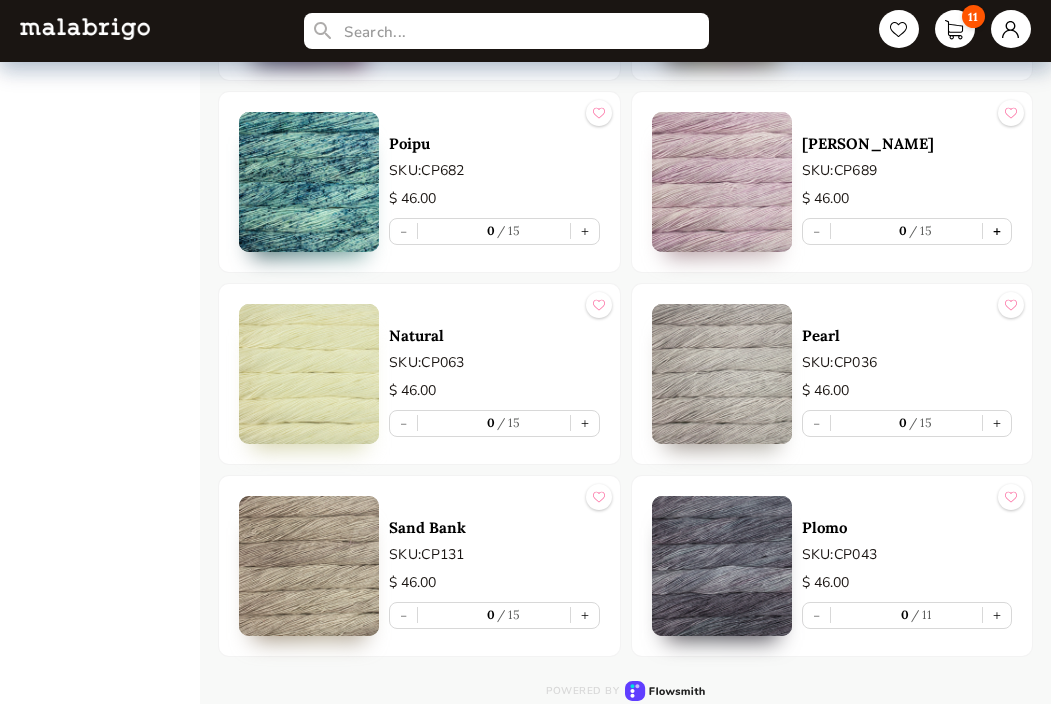 click on "+" at bounding box center (997, 231) 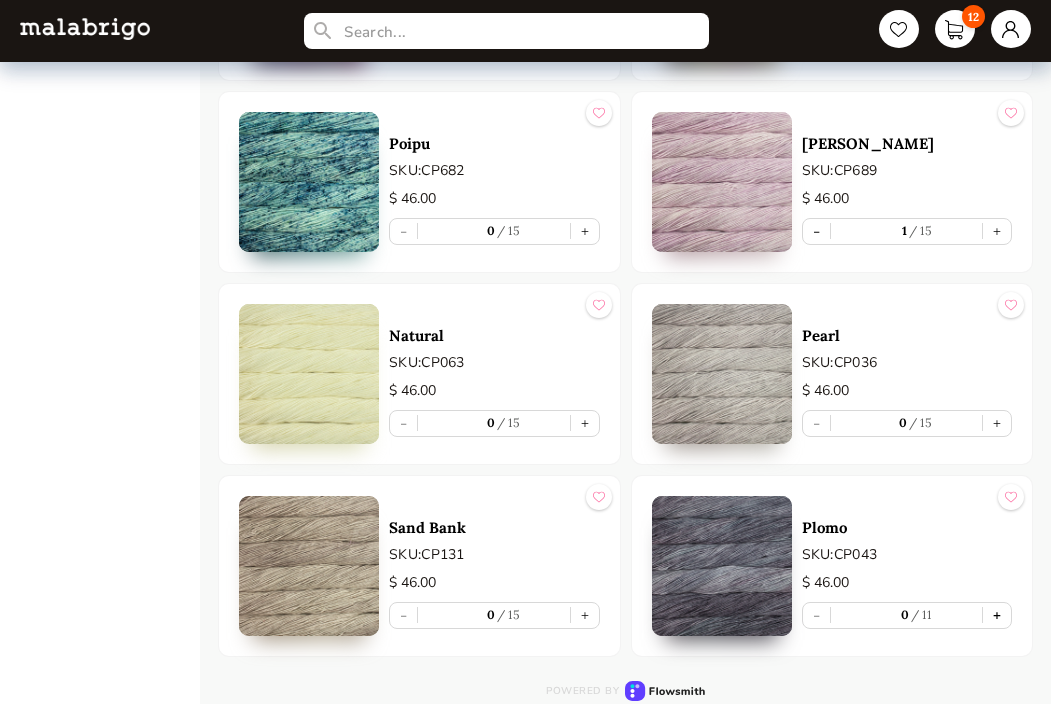 click on "+" at bounding box center [997, 615] 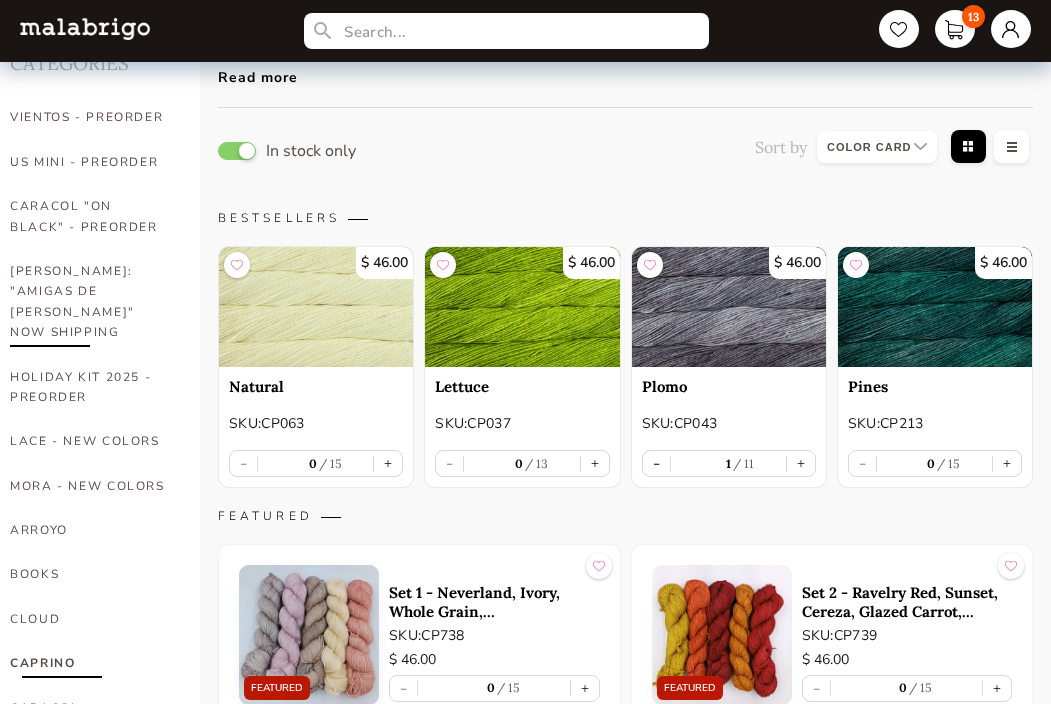 scroll, scrollTop: 97, scrollLeft: 0, axis: vertical 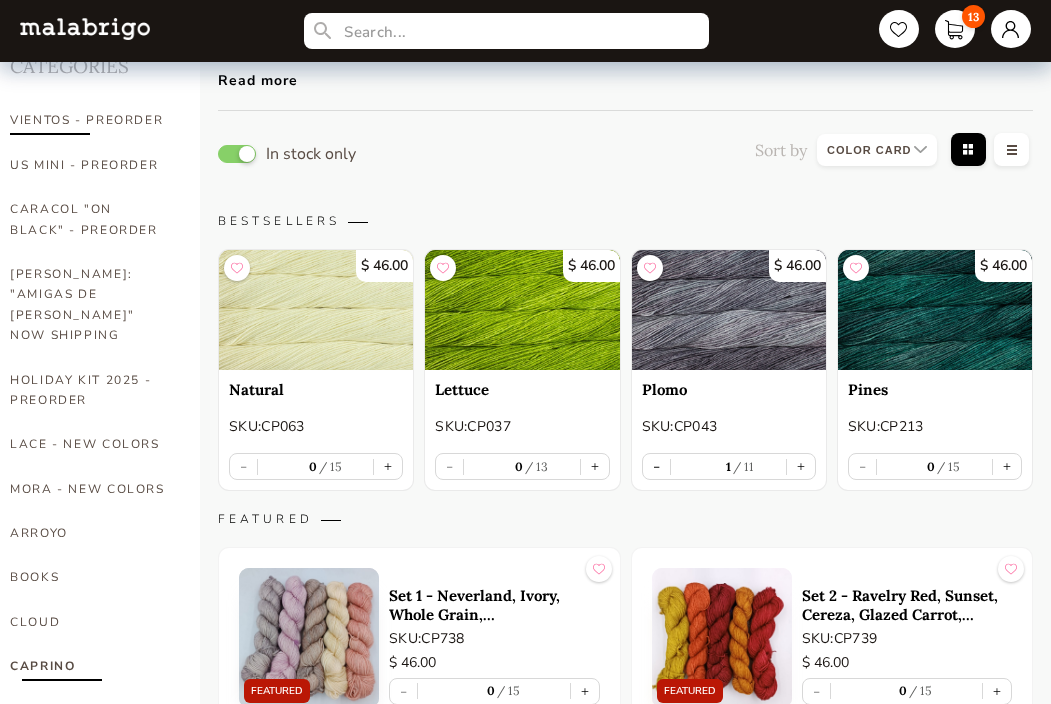 click on "VIENTOS - PREORDER" at bounding box center [90, 120] 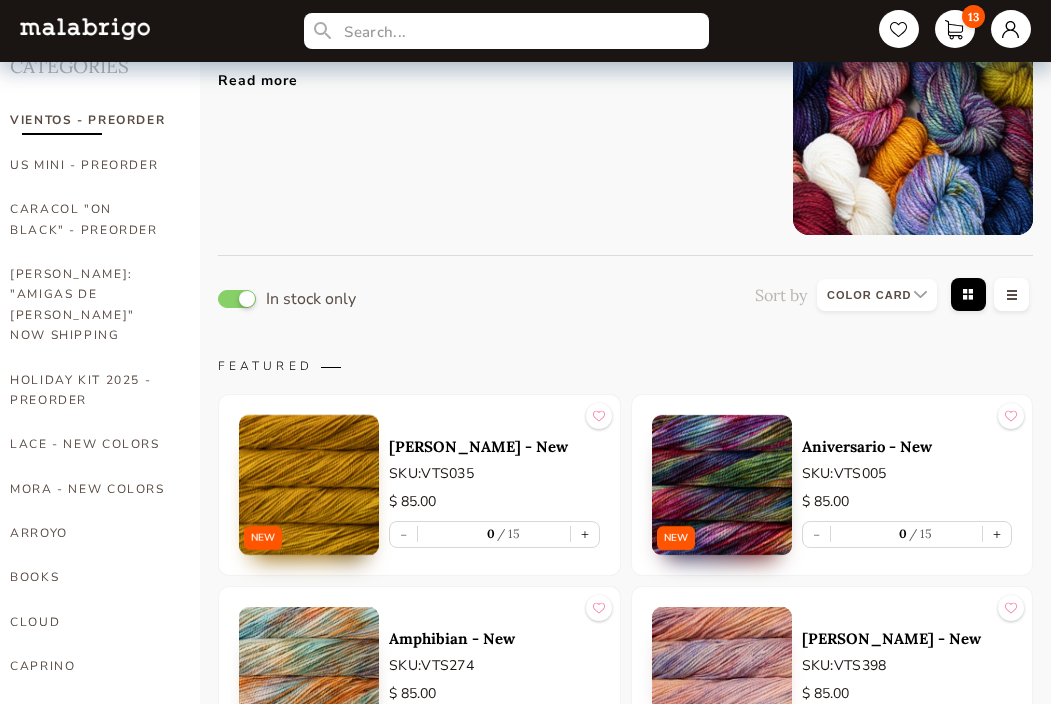 scroll, scrollTop: 0, scrollLeft: 0, axis: both 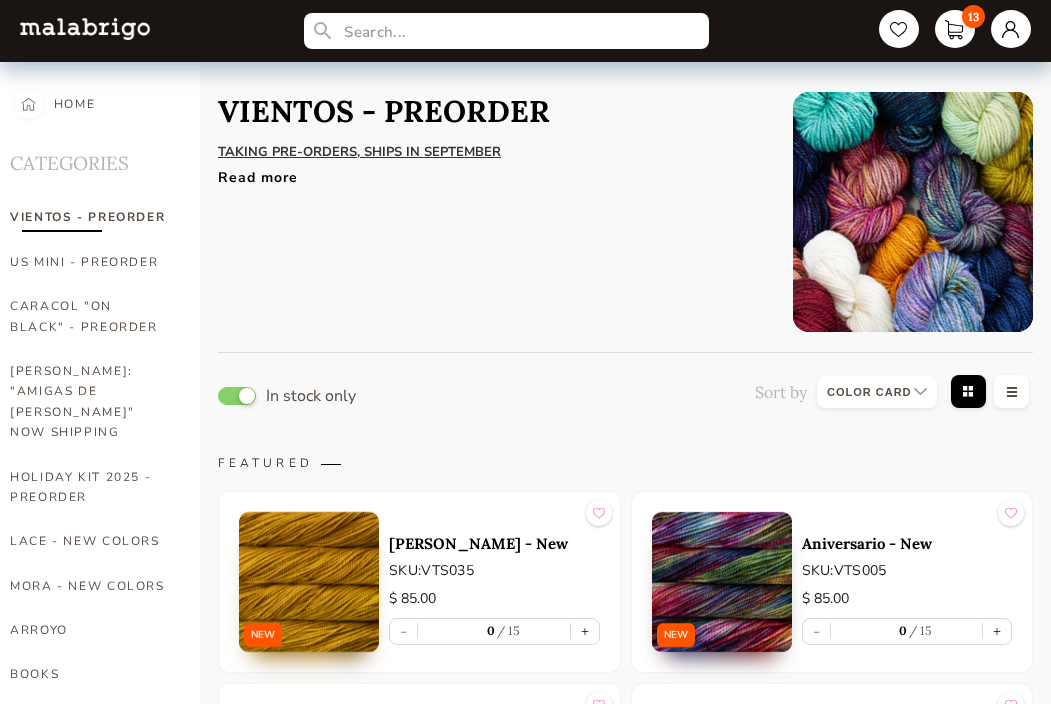 click on "TAKING PRE-ORDERS, SHIPS IN SEPTEMBER" at bounding box center (359, 152) 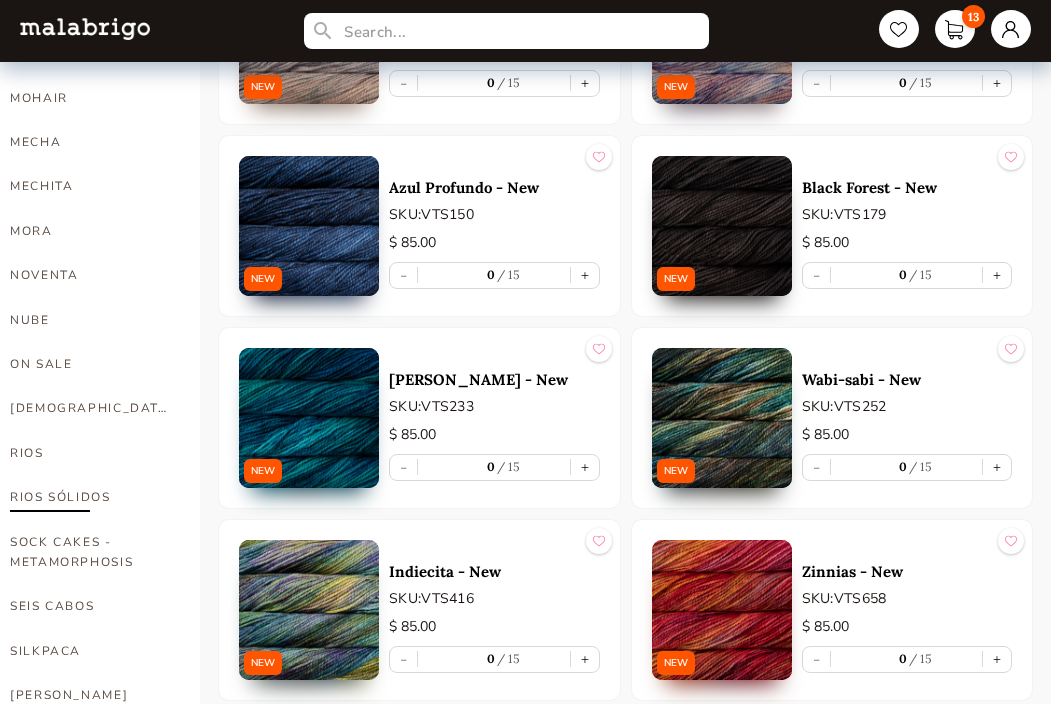 scroll, scrollTop: 929, scrollLeft: 0, axis: vertical 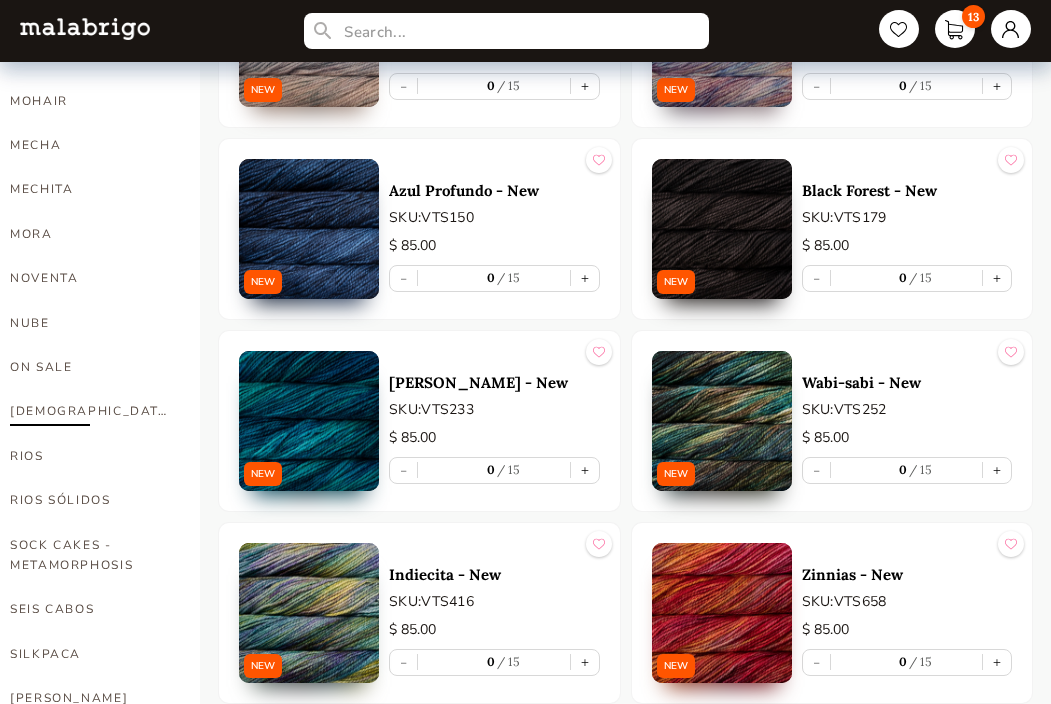 click on "[DEMOGRAPHIC_DATA]" at bounding box center (90, 411) 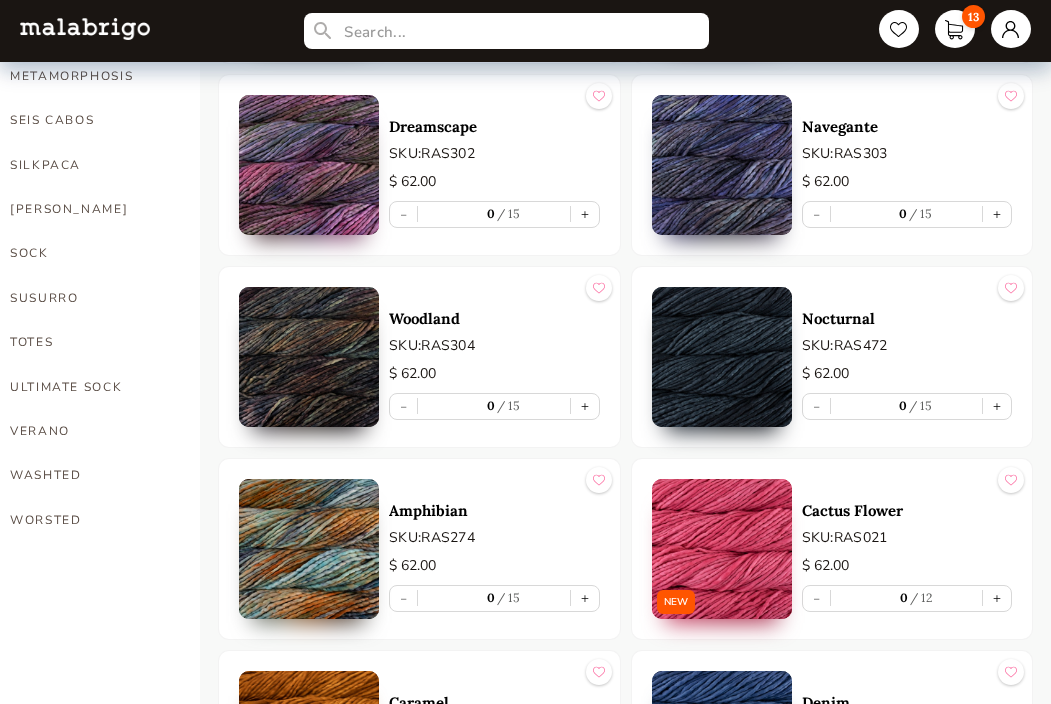 scroll, scrollTop: 1427, scrollLeft: 0, axis: vertical 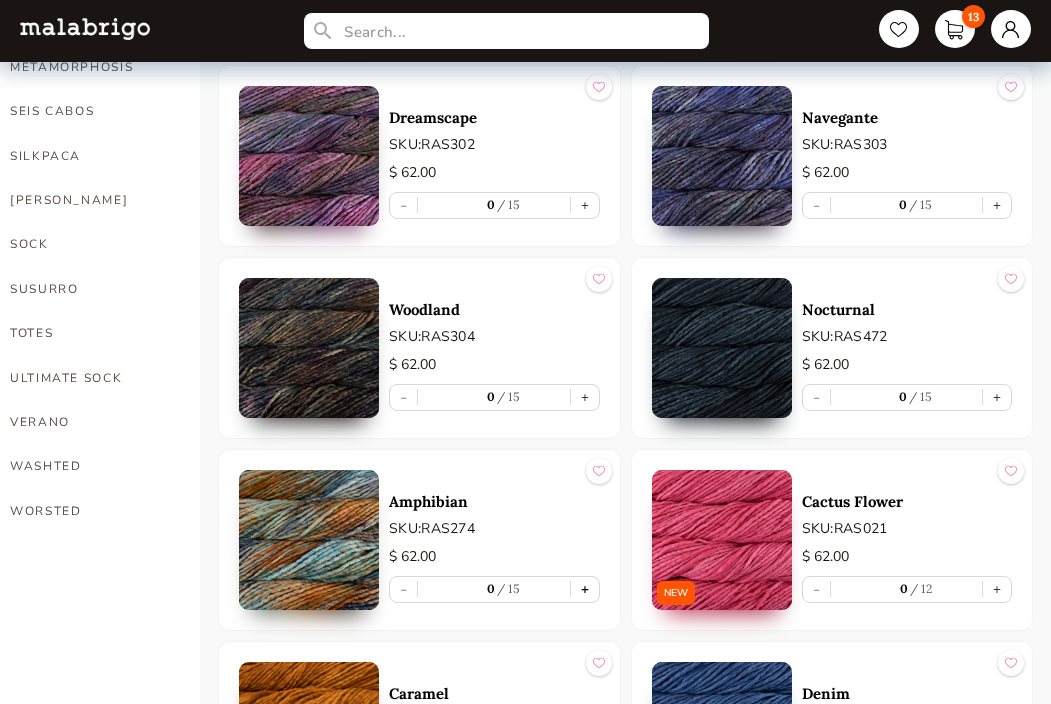 click on "+" at bounding box center (585, 589) 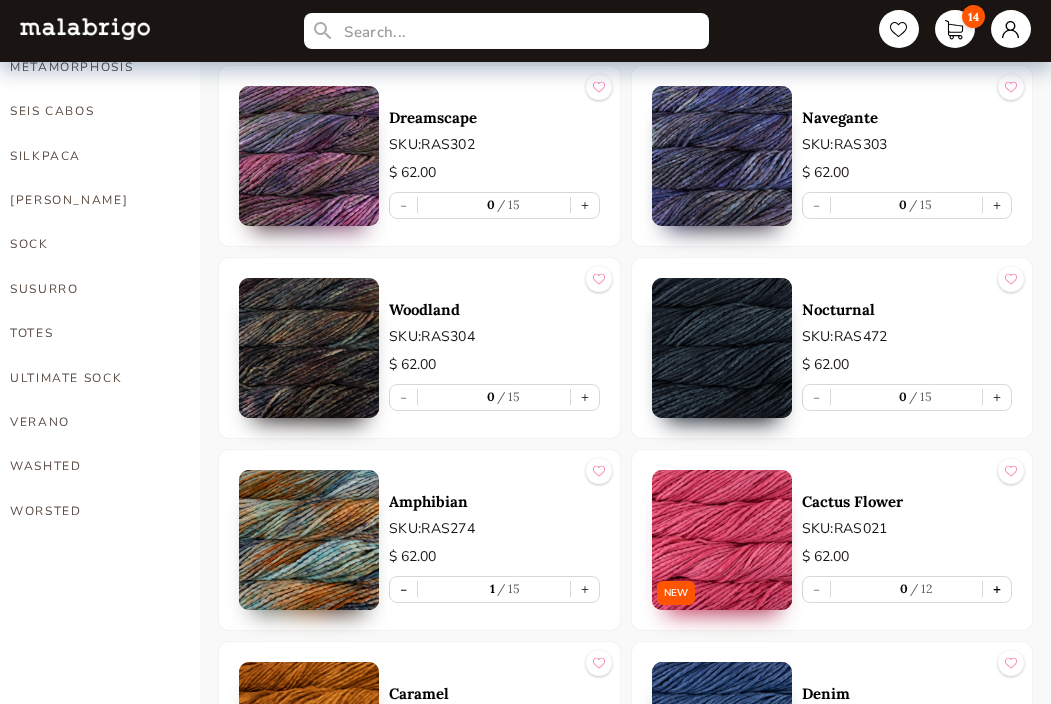 click on "+" at bounding box center [997, 589] 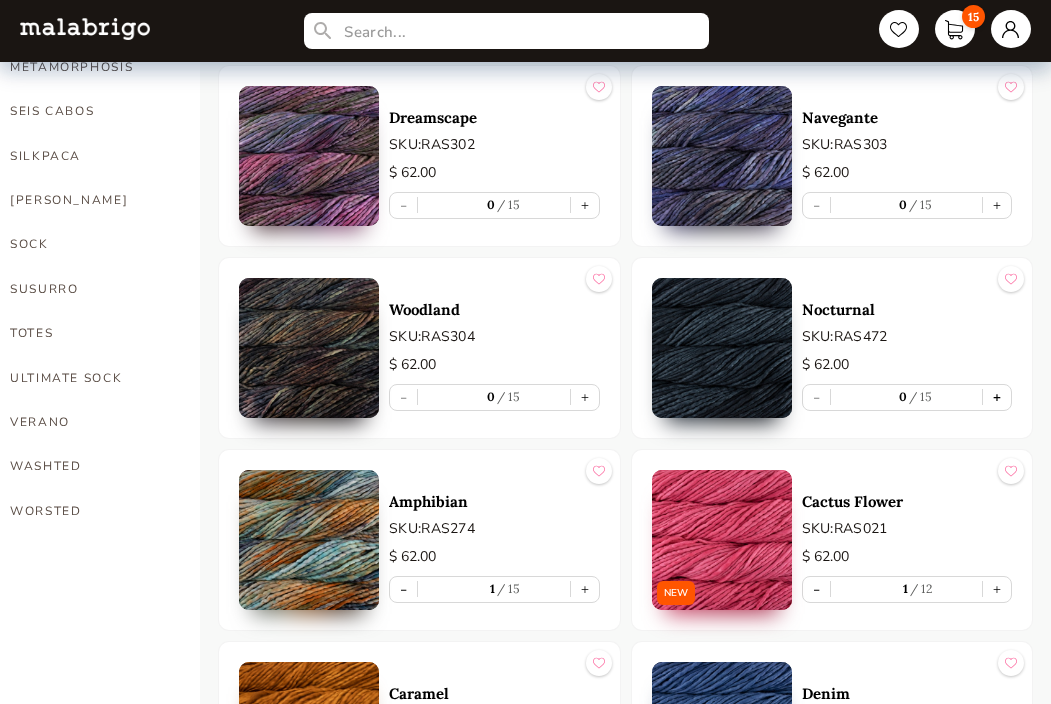 click on "+" at bounding box center [997, 397] 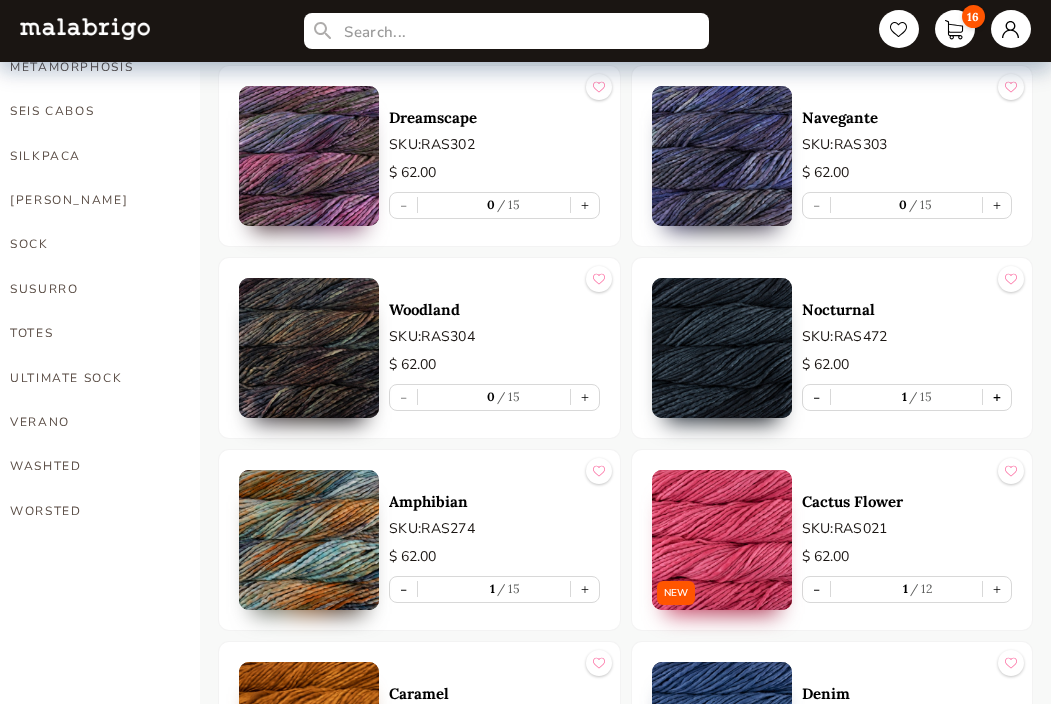 type on "1" 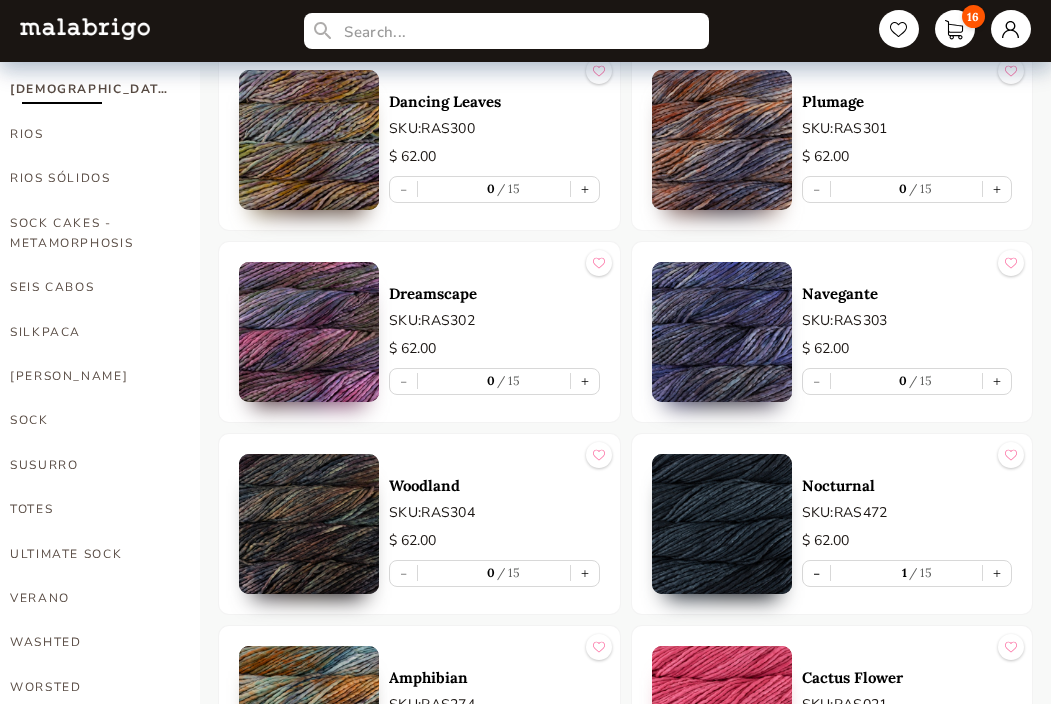 scroll, scrollTop: 1244, scrollLeft: 0, axis: vertical 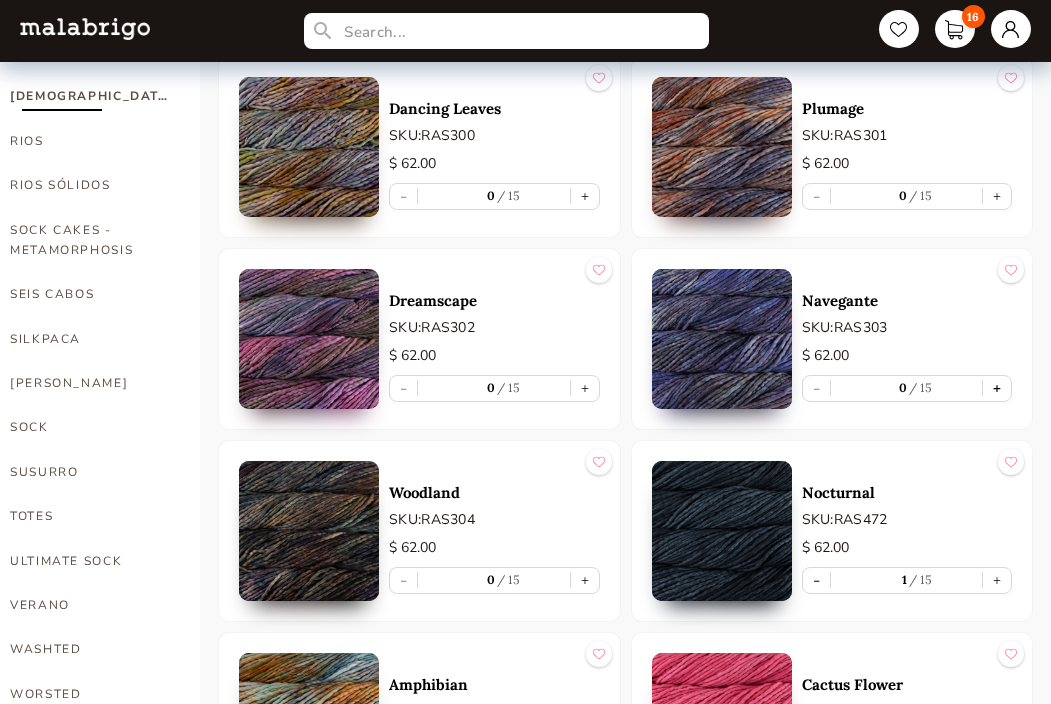 click on "+" at bounding box center (997, 388) 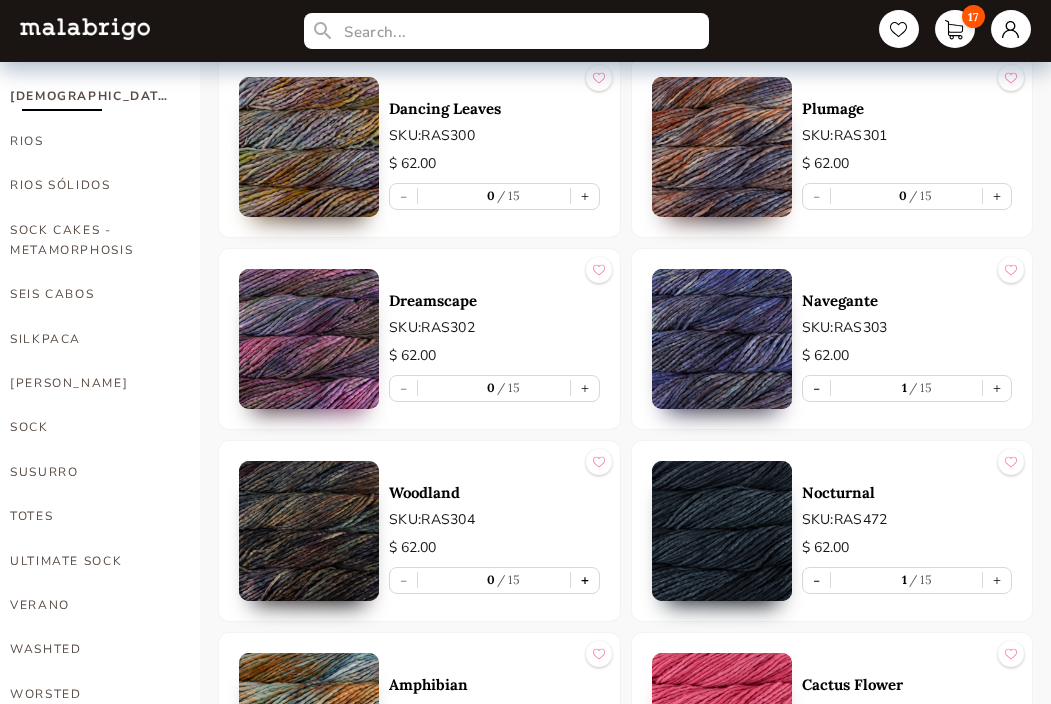 click on "+" at bounding box center (585, 580) 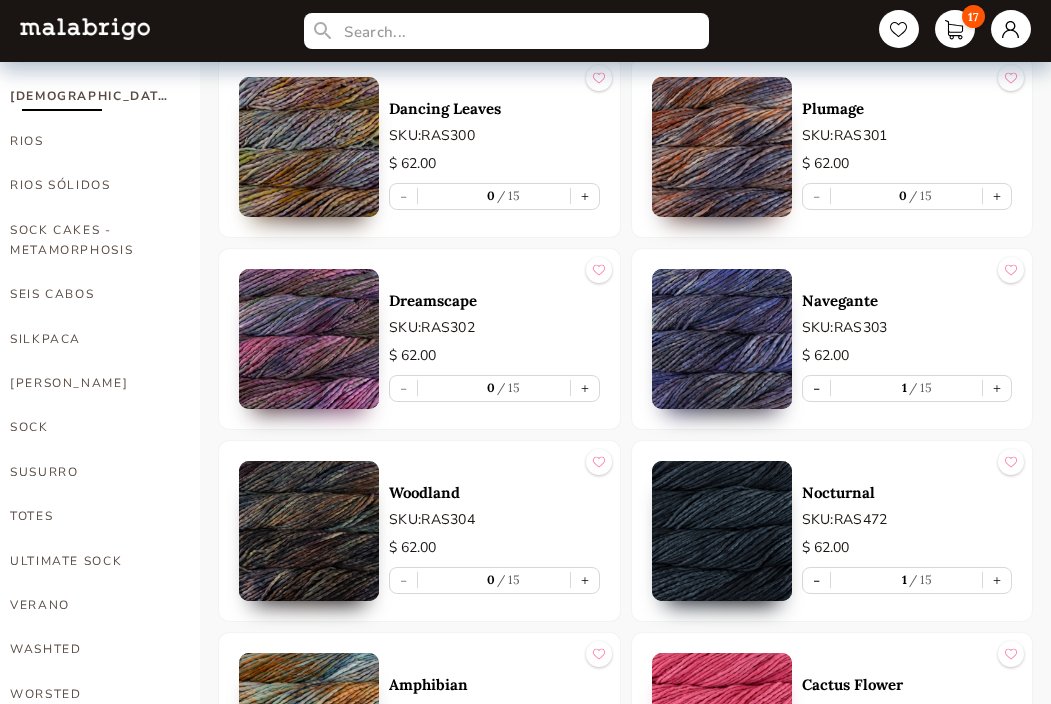 type on "1" 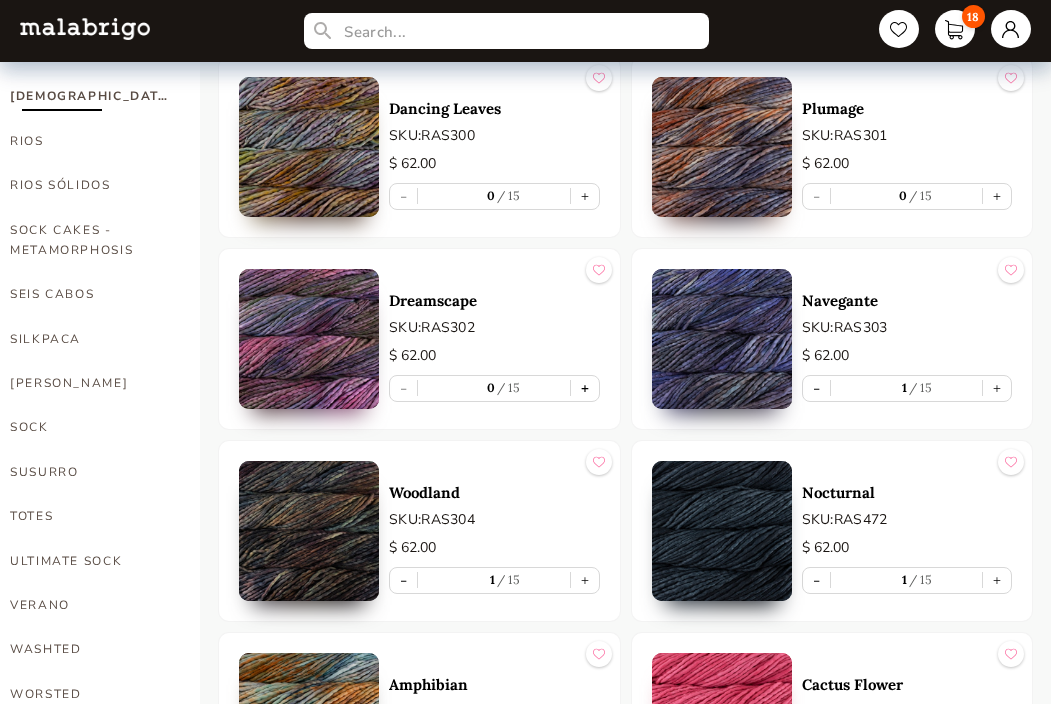 click on "+" at bounding box center [585, 388] 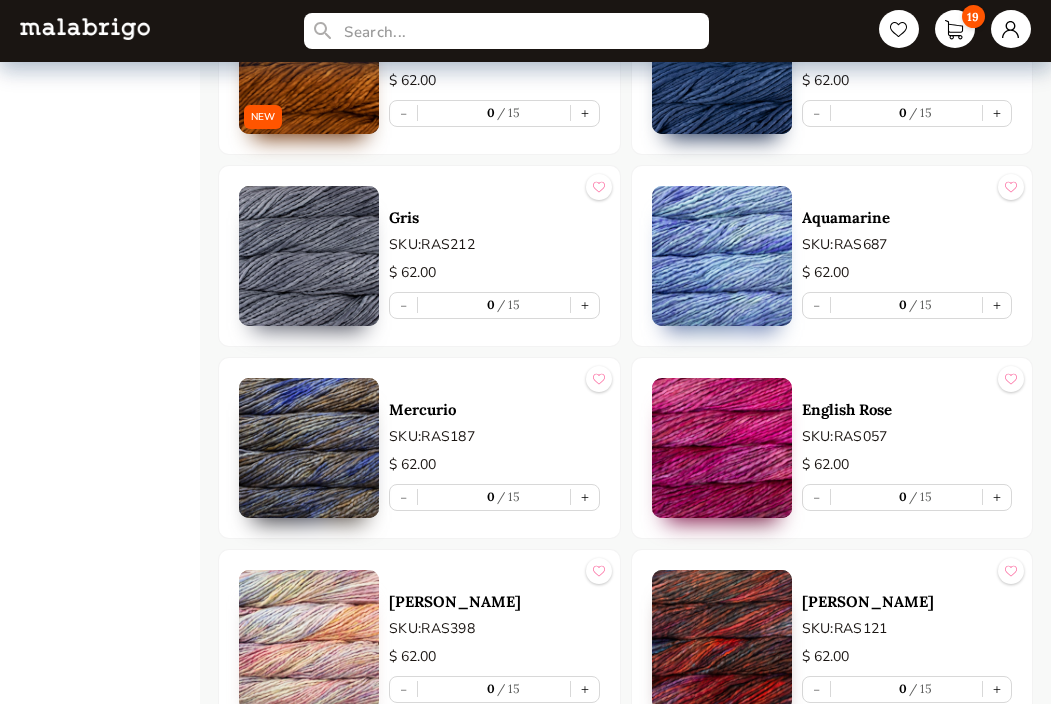 scroll, scrollTop: 2090, scrollLeft: 0, axis: vertical 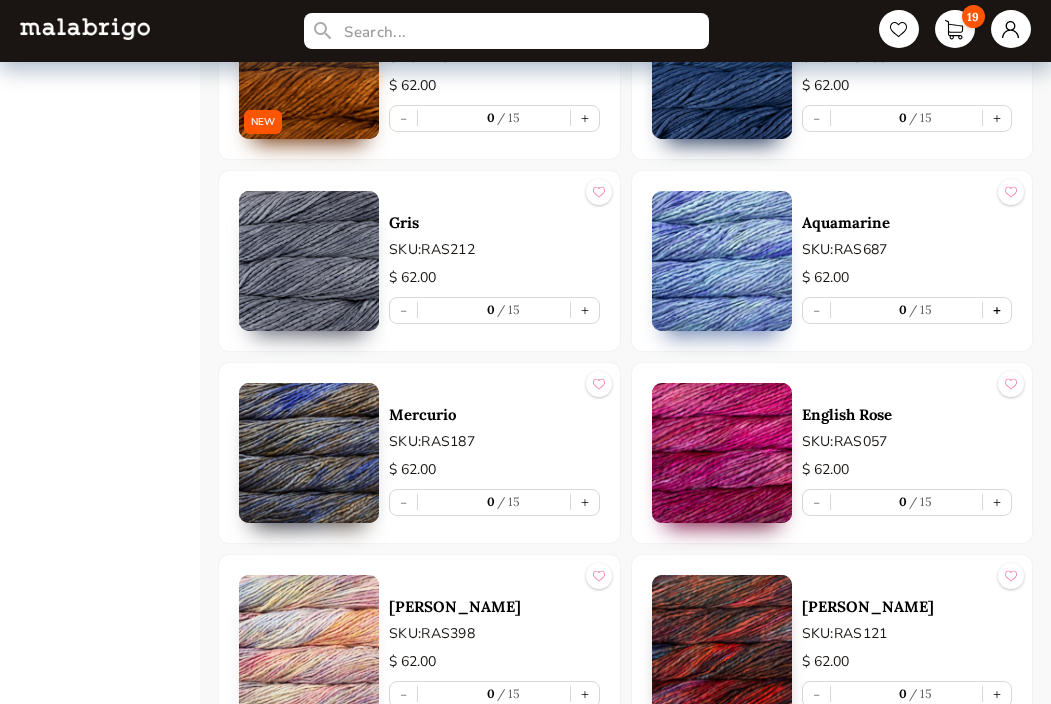 click on "+" at bounding box center (997, 310) 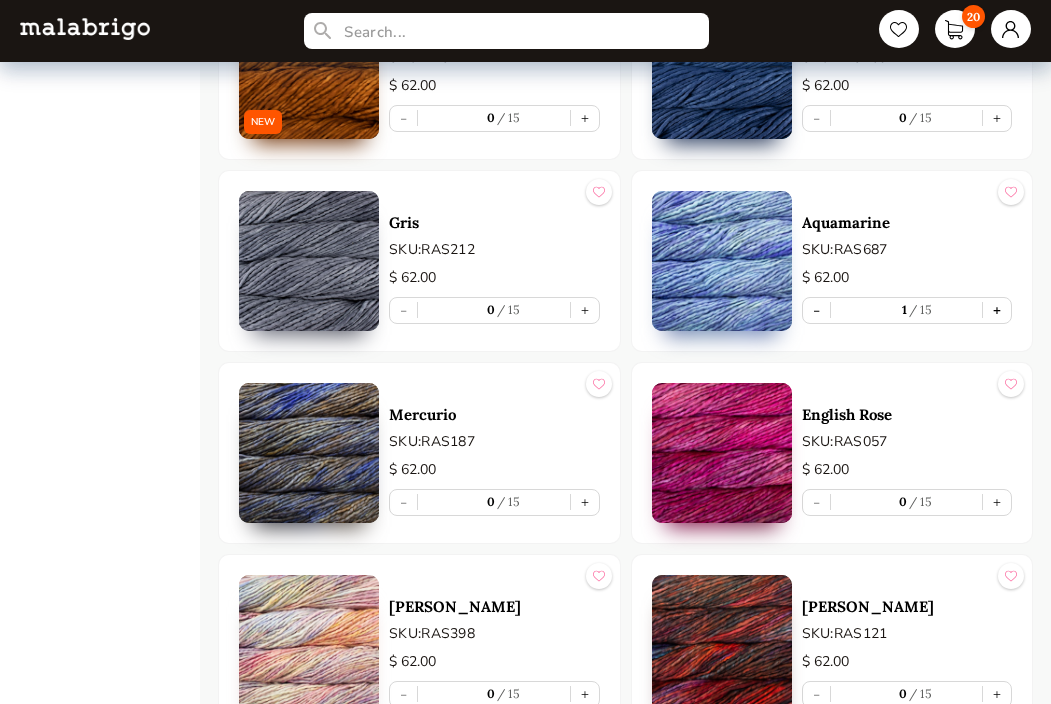 type on "1" 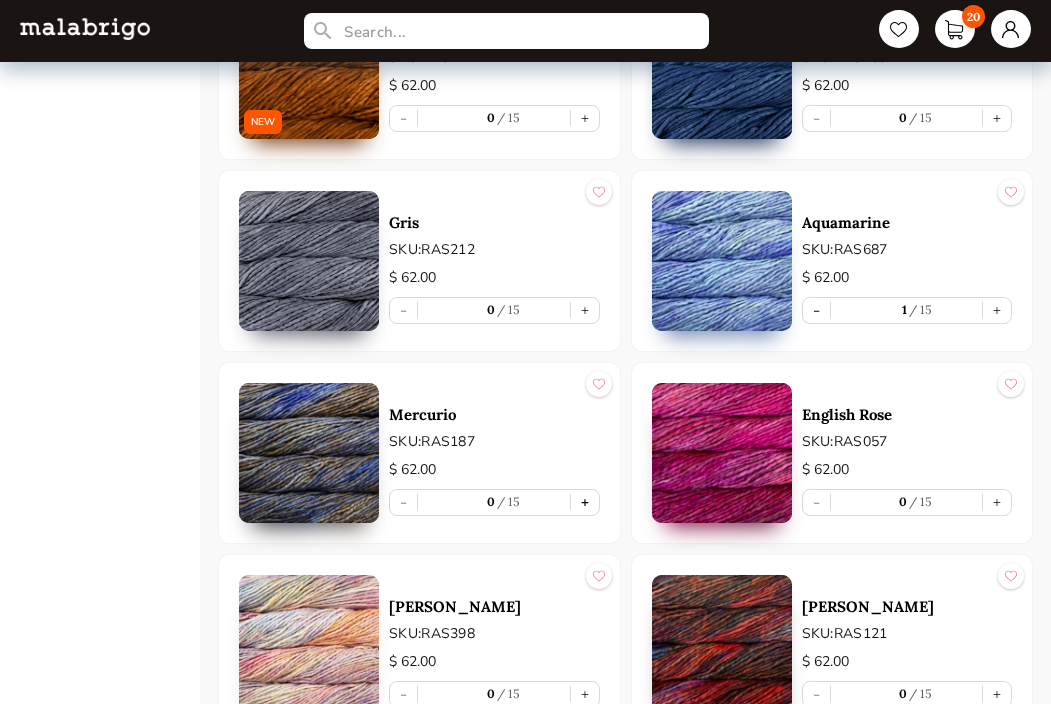 click on "+" at bounding box center (585, 502) 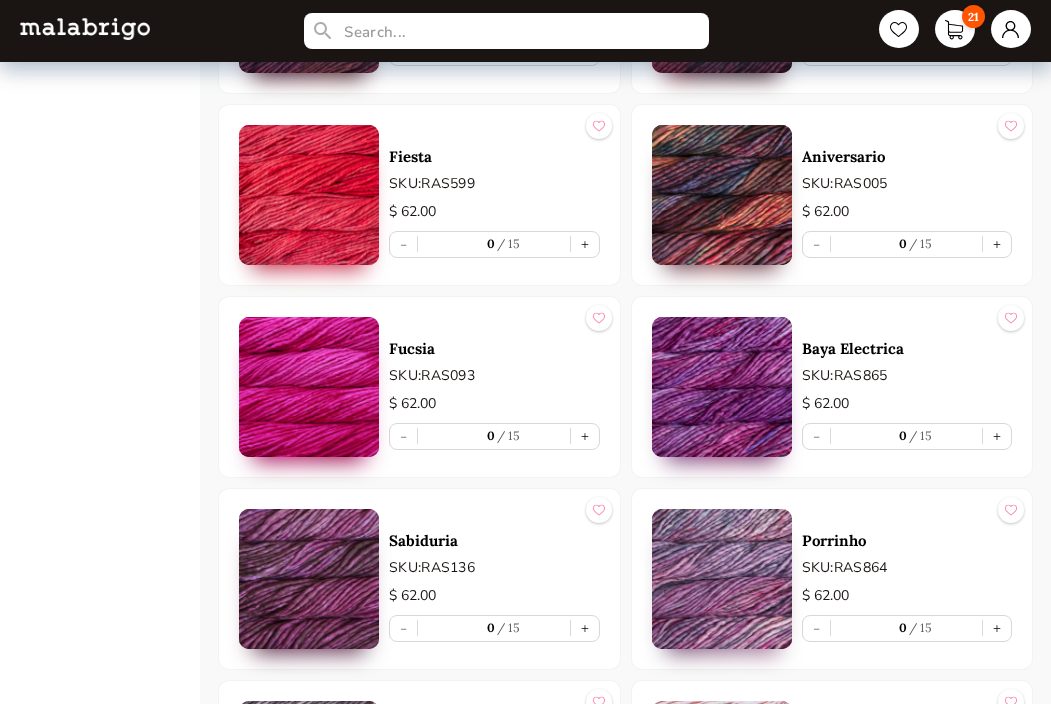 scroll, scrollTop: 3988, scrollLeft: 0, axis: vertical 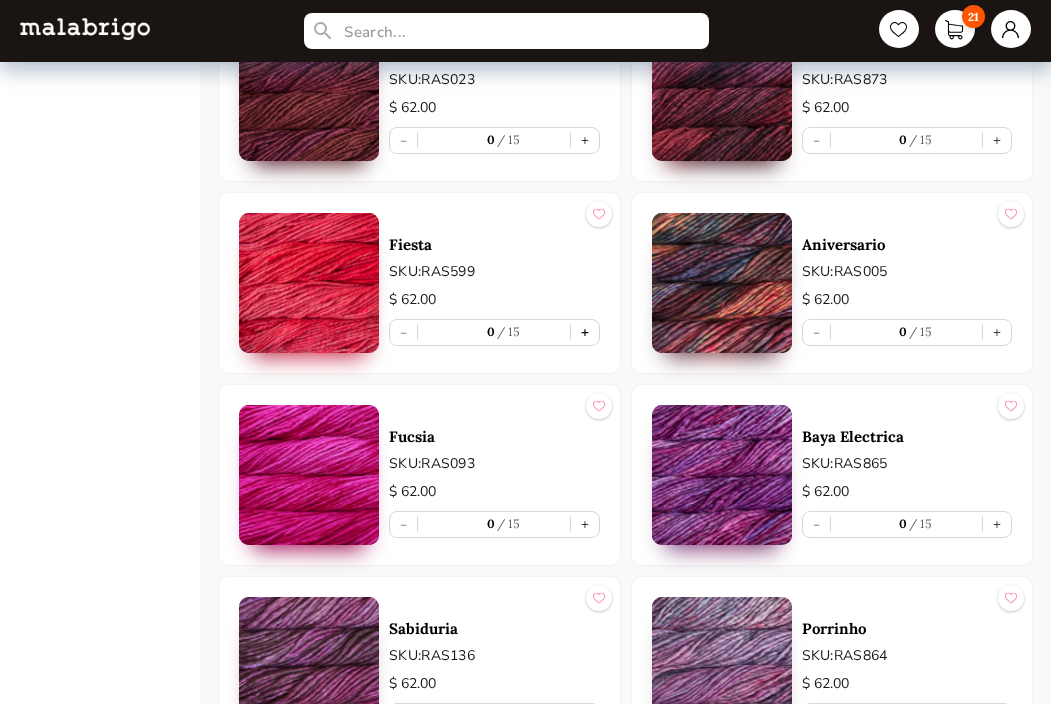 click on "+" at bounding box center [585, 332] 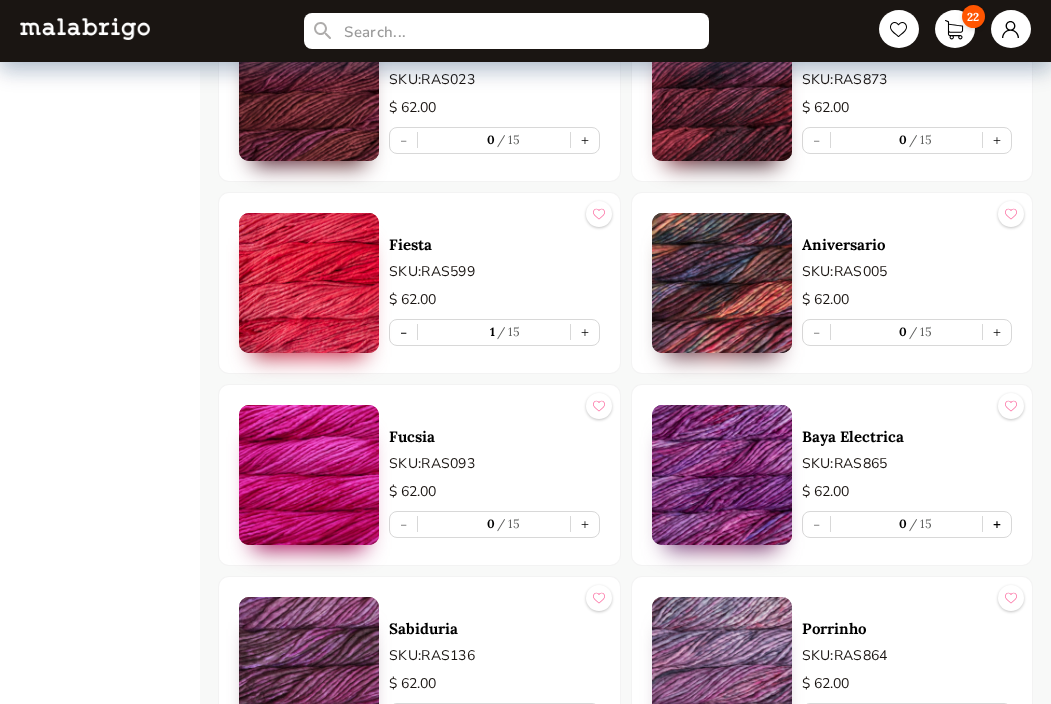 click on "+" at bounding box center (997, 524) 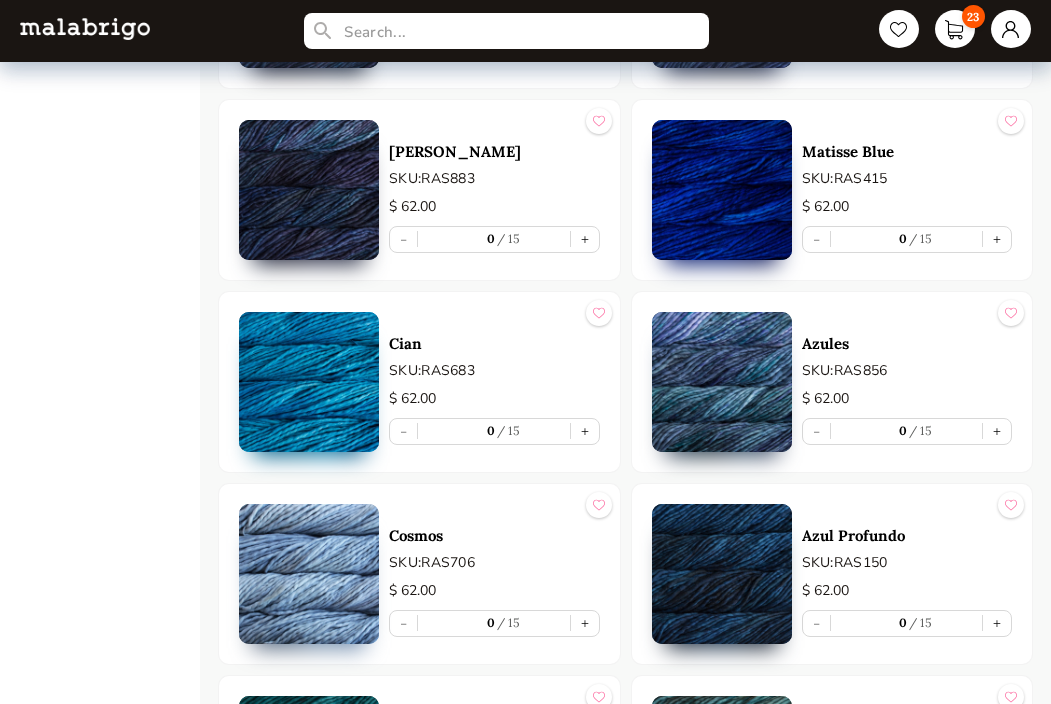 scroll, scrollTop: 5427, scrollLeft: 0, axis: vertical 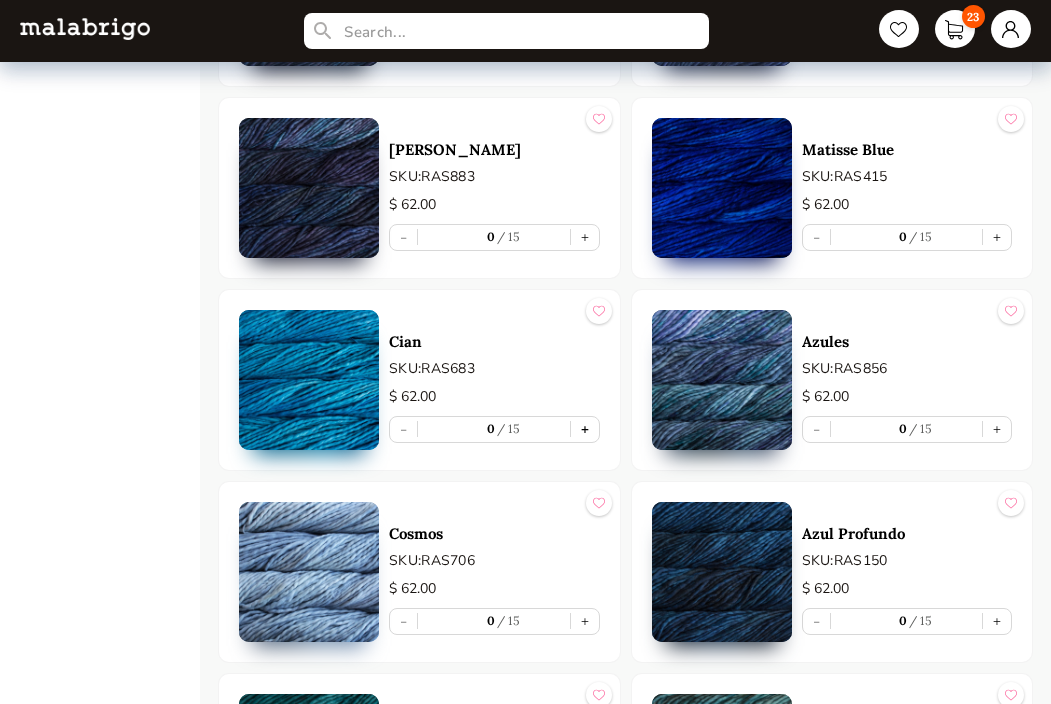 click on "+" at bounding box center (585, 429) 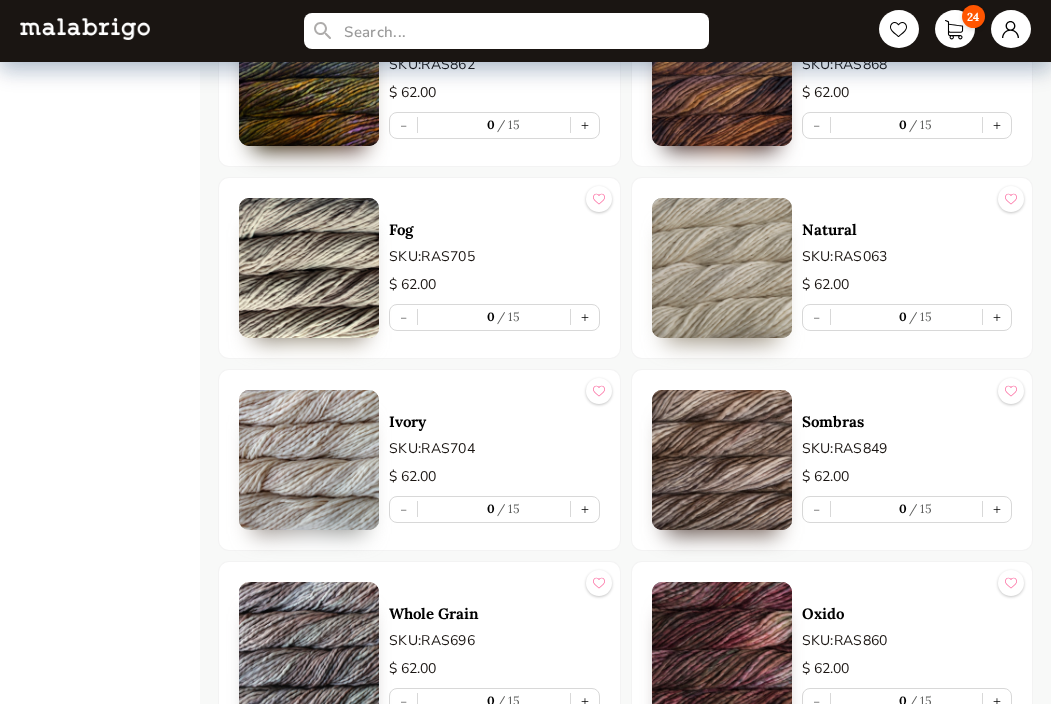 scroll, scrollTop: 7845, scrollLeft: 0, axis: vertical 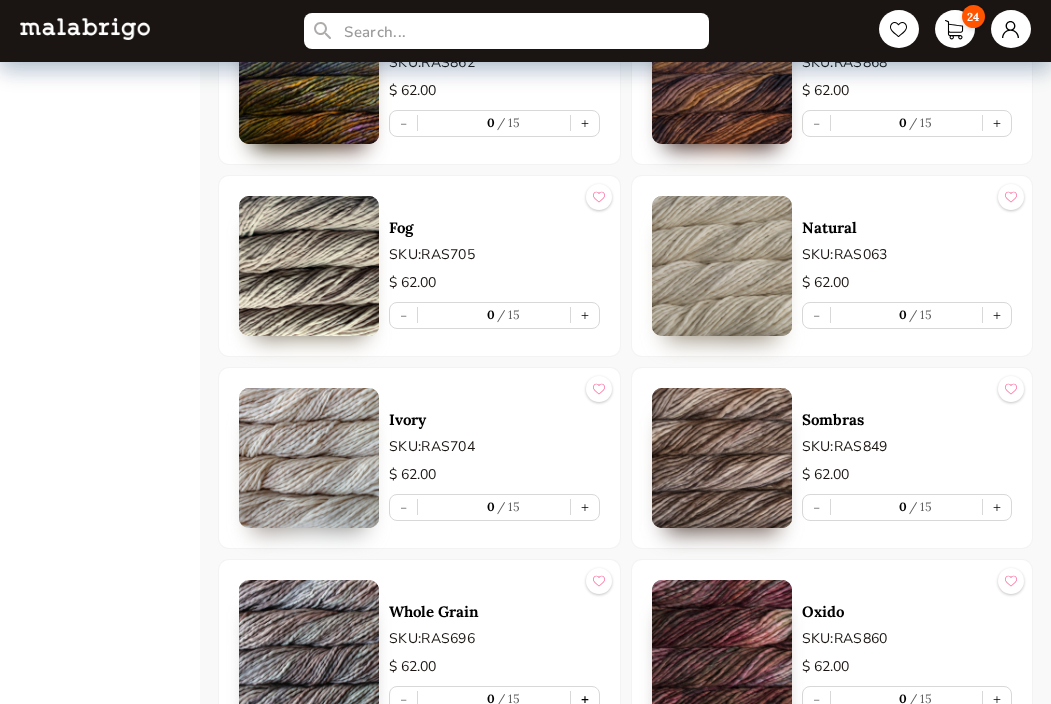 click on "+" at bounding box center [585, 699] 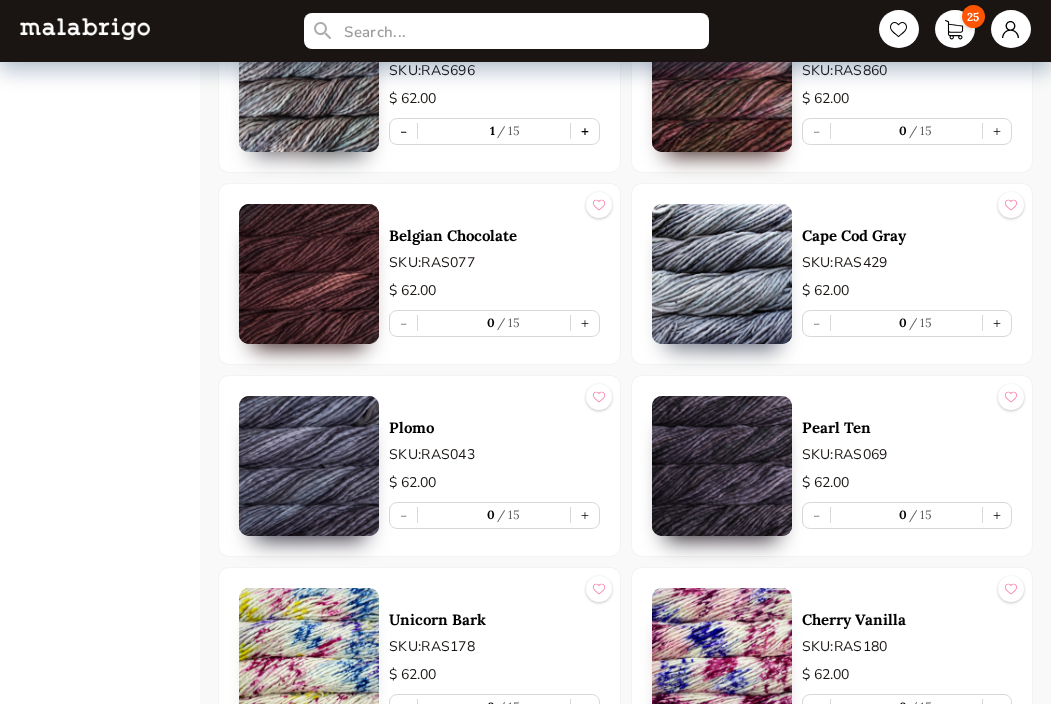 scroll, scrollTop: 8417, scrollLeft: 0, axis: vertical 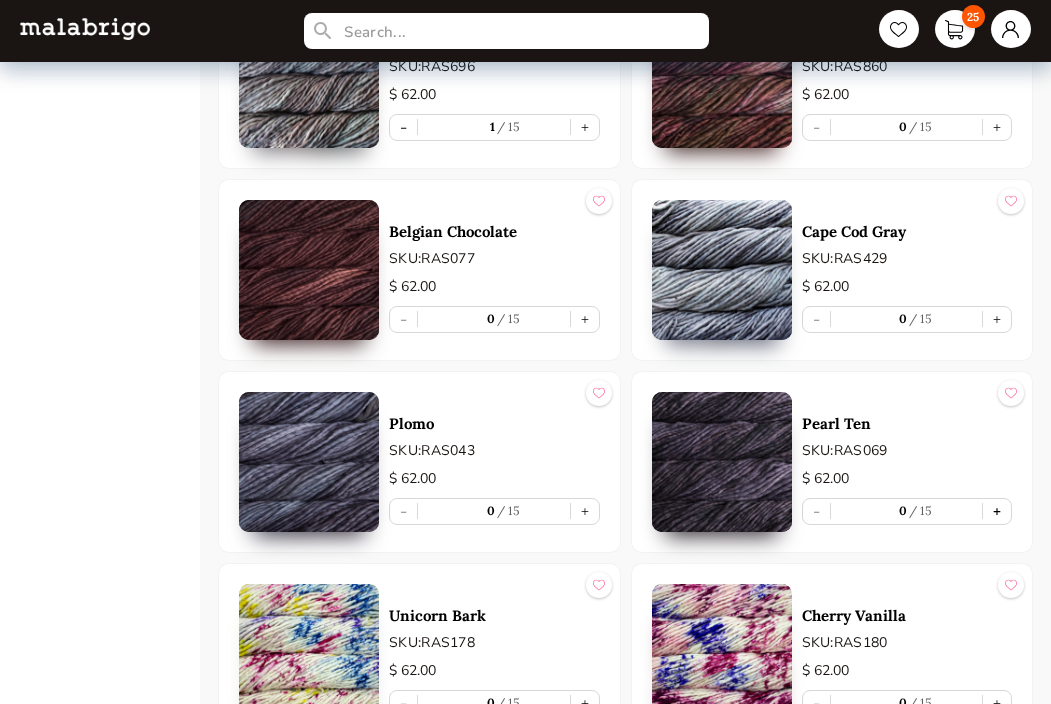 click on "+" at bounding box center [997, 511] 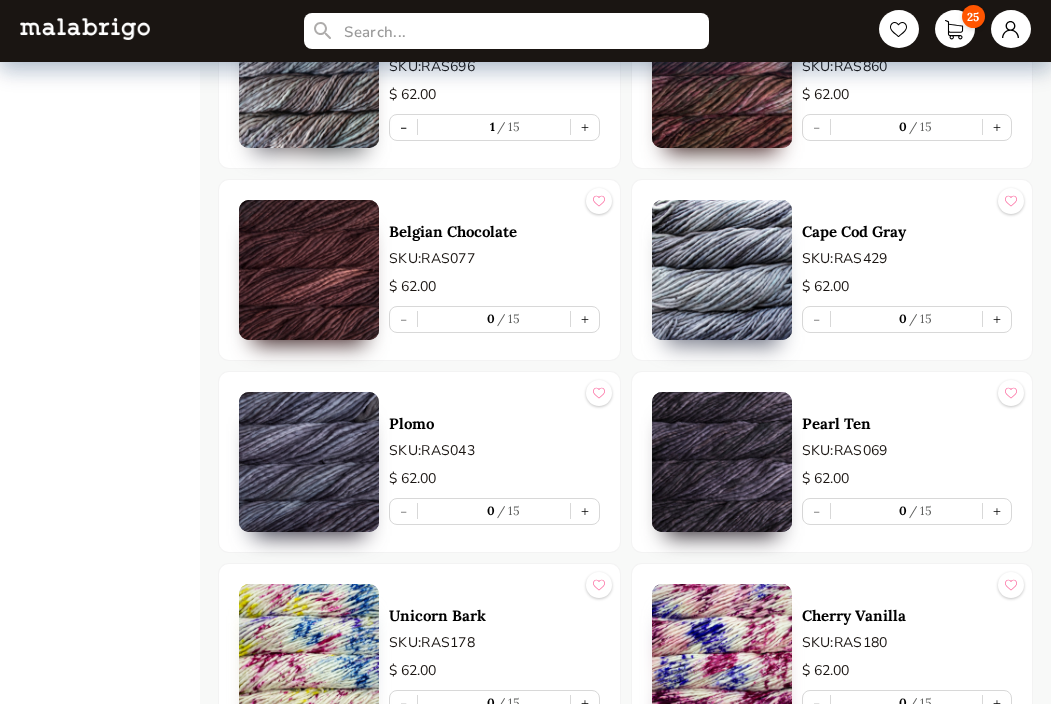 type on "1" 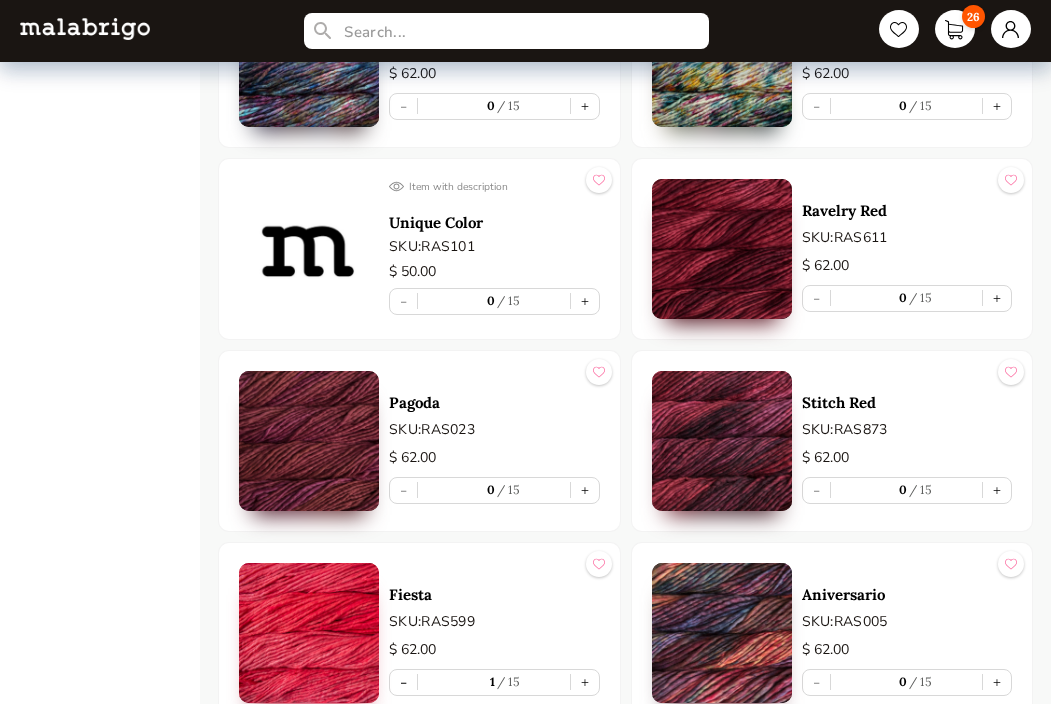scroll, scrollTop: 3647, scrollLeft: 0, axis: vertical 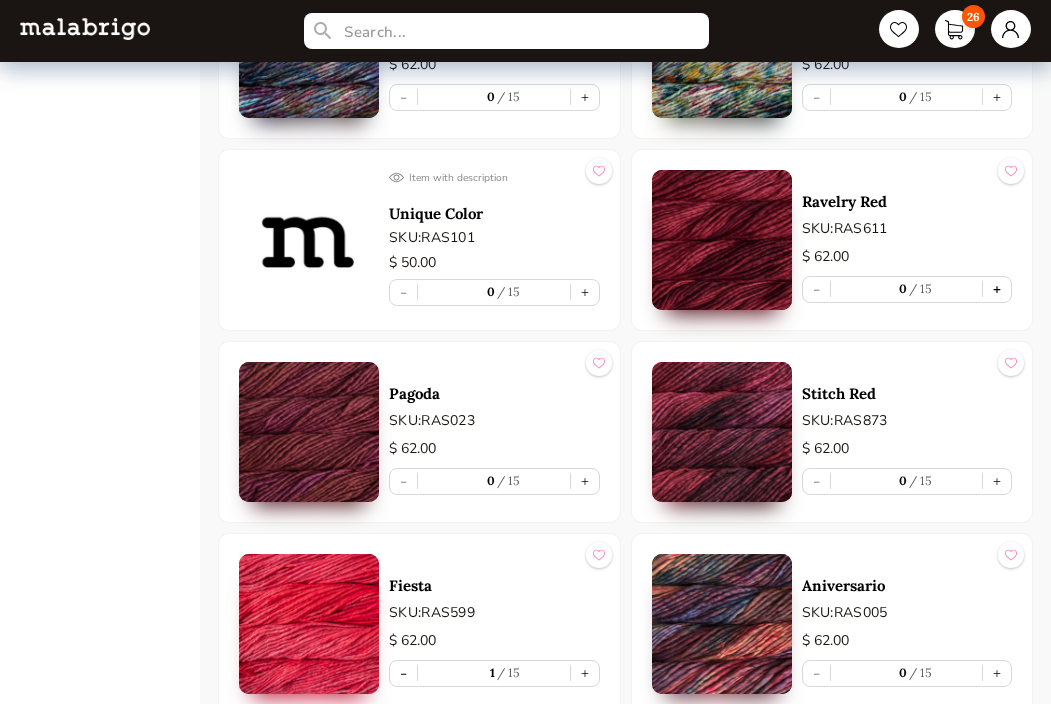click on "+" at bounding box center [997, 289] 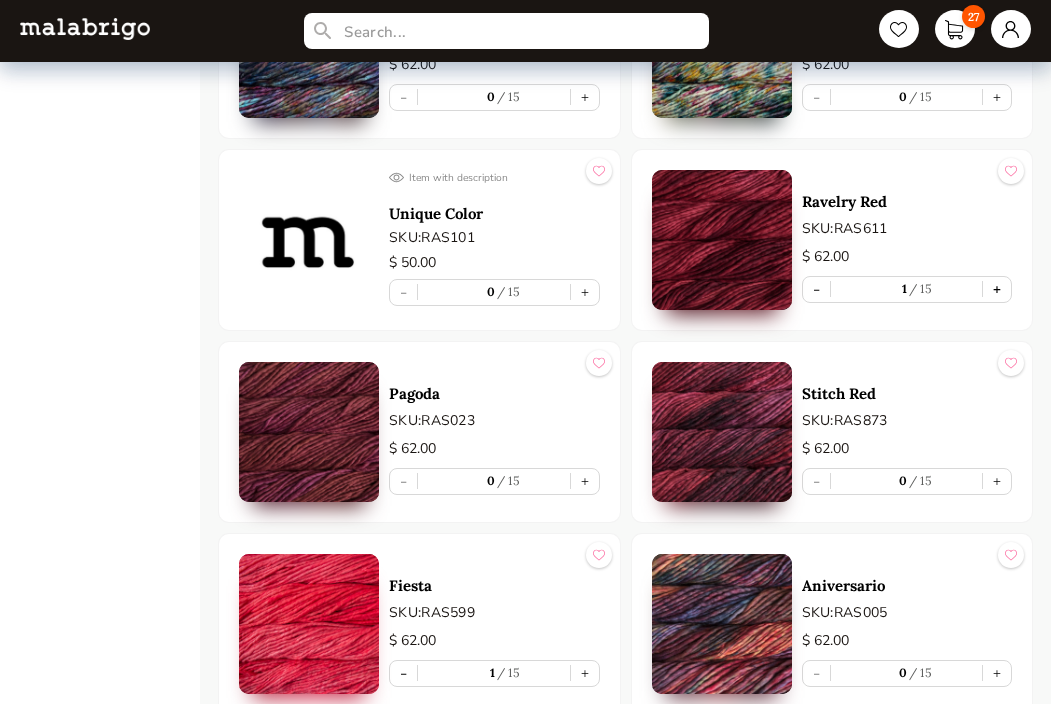 type on "1" 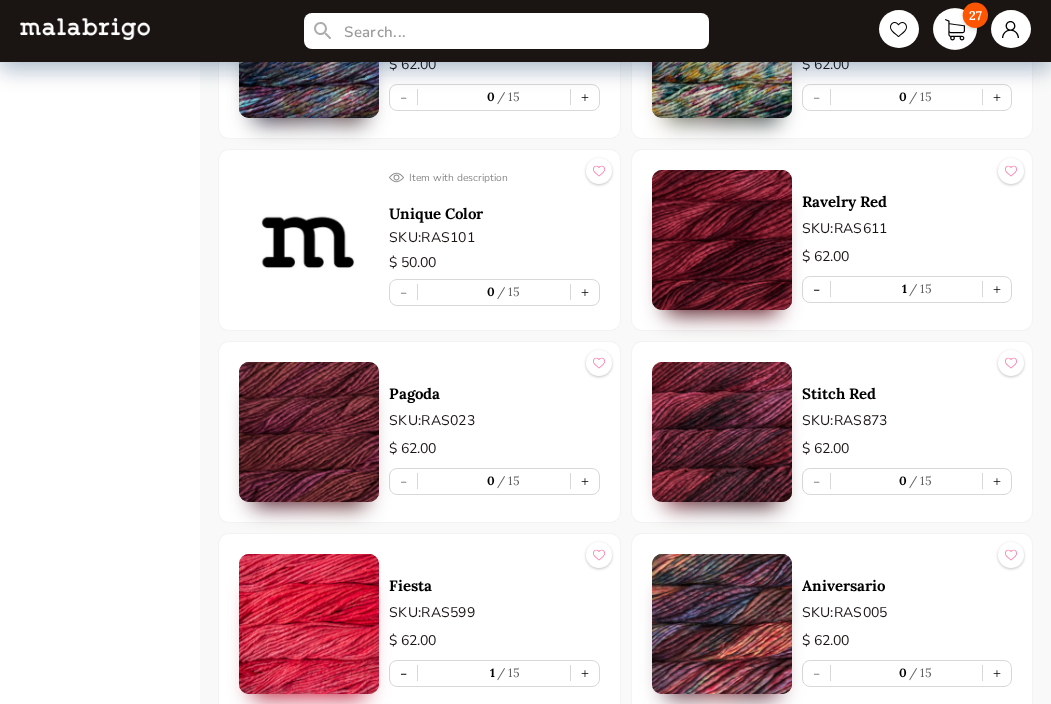 click on "27" at bounding box center [955, 29] 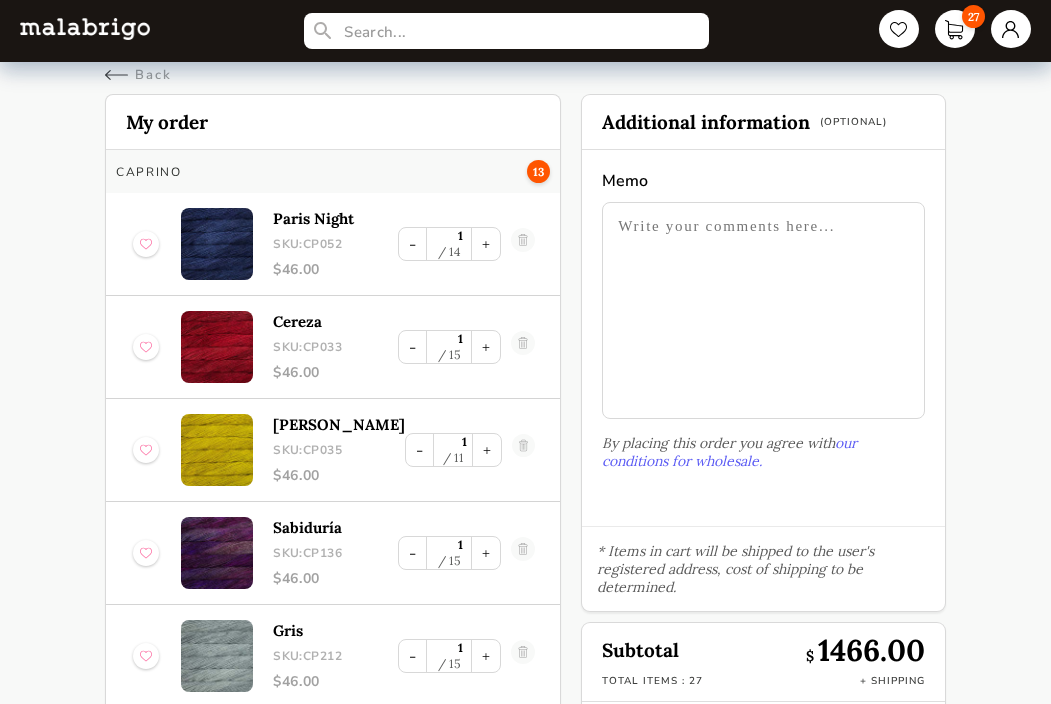 scroll, scrollTop: 0, scrollLeft: 0, axis: both 